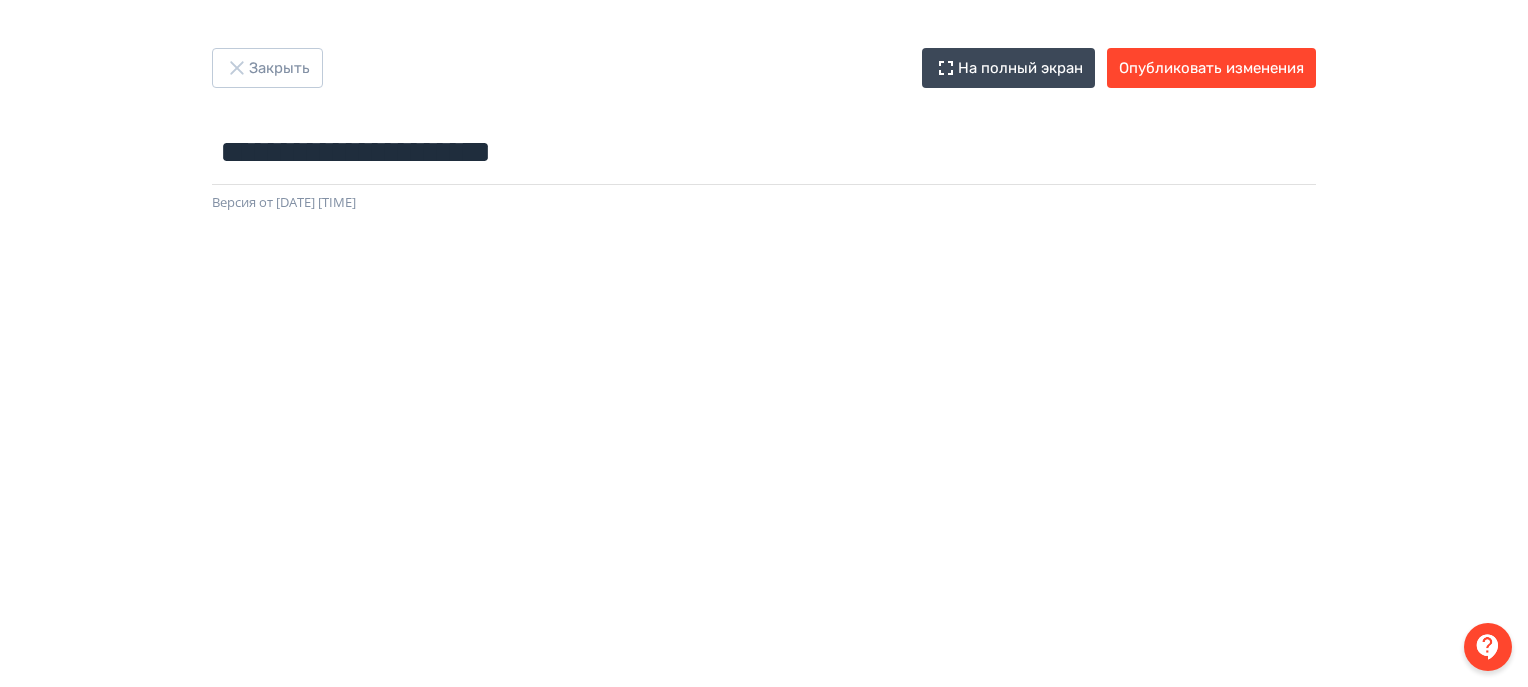scroll, scrollTop: 0, scrollLeft: 0, axis: both 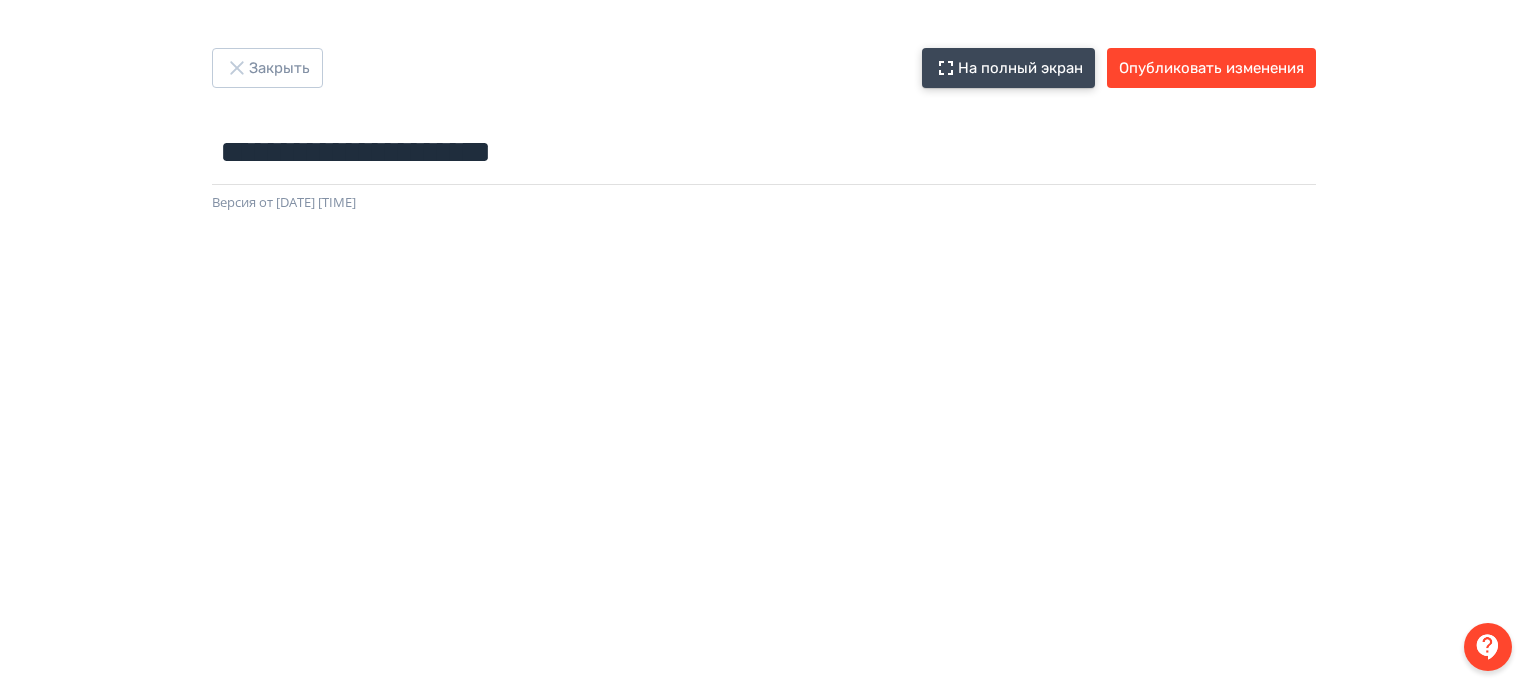 click on "На полный экран" at bounding box center (1008, 68) 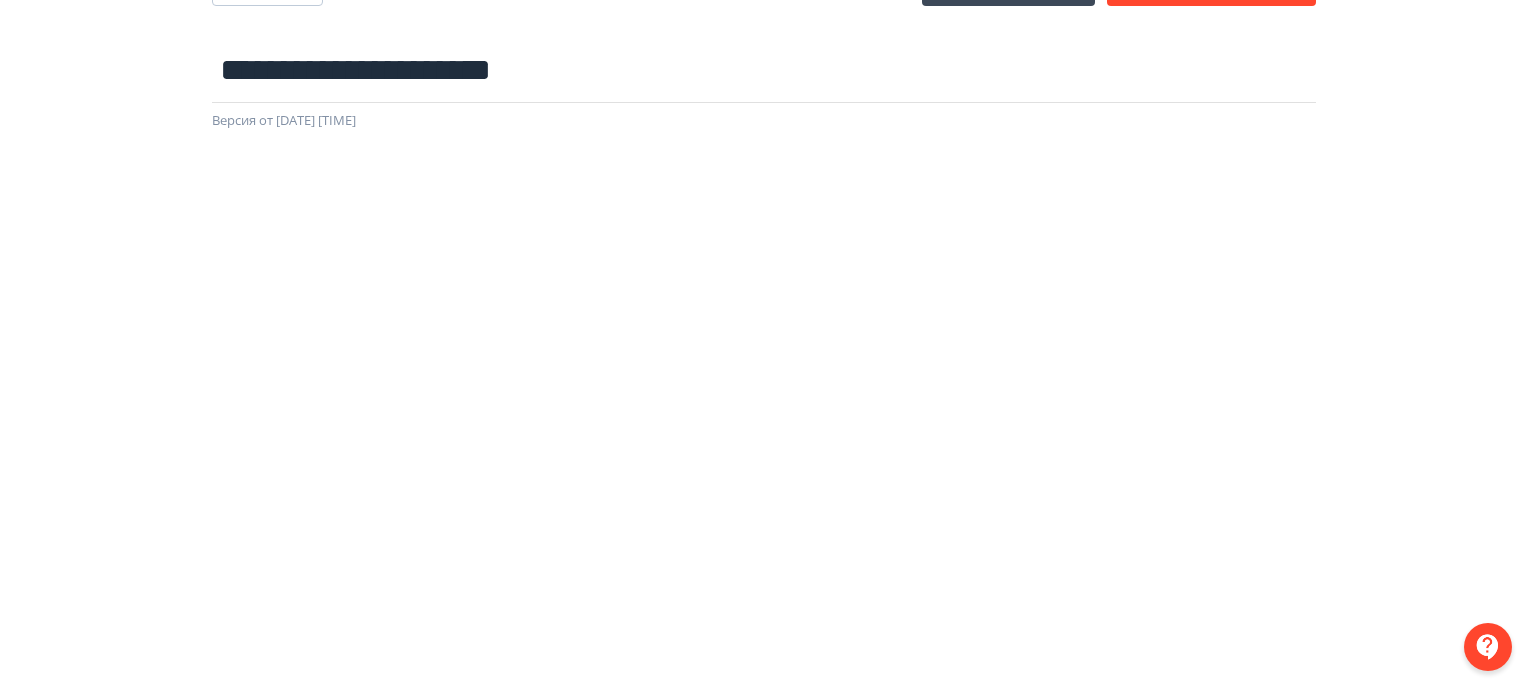 scroll, scrollTop: 0, scrollLeft: 0, axis: both 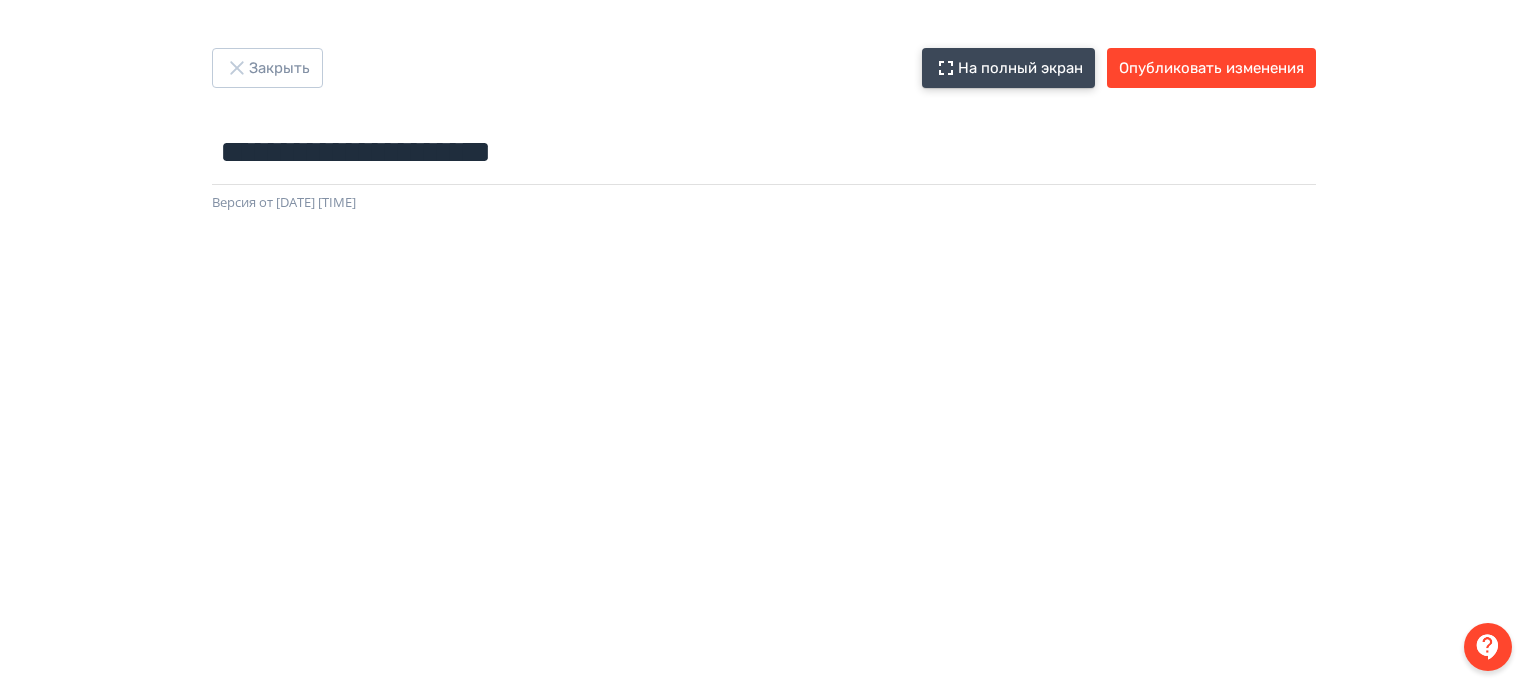 click on "На полный экран" at bounding box center (1008, 68) 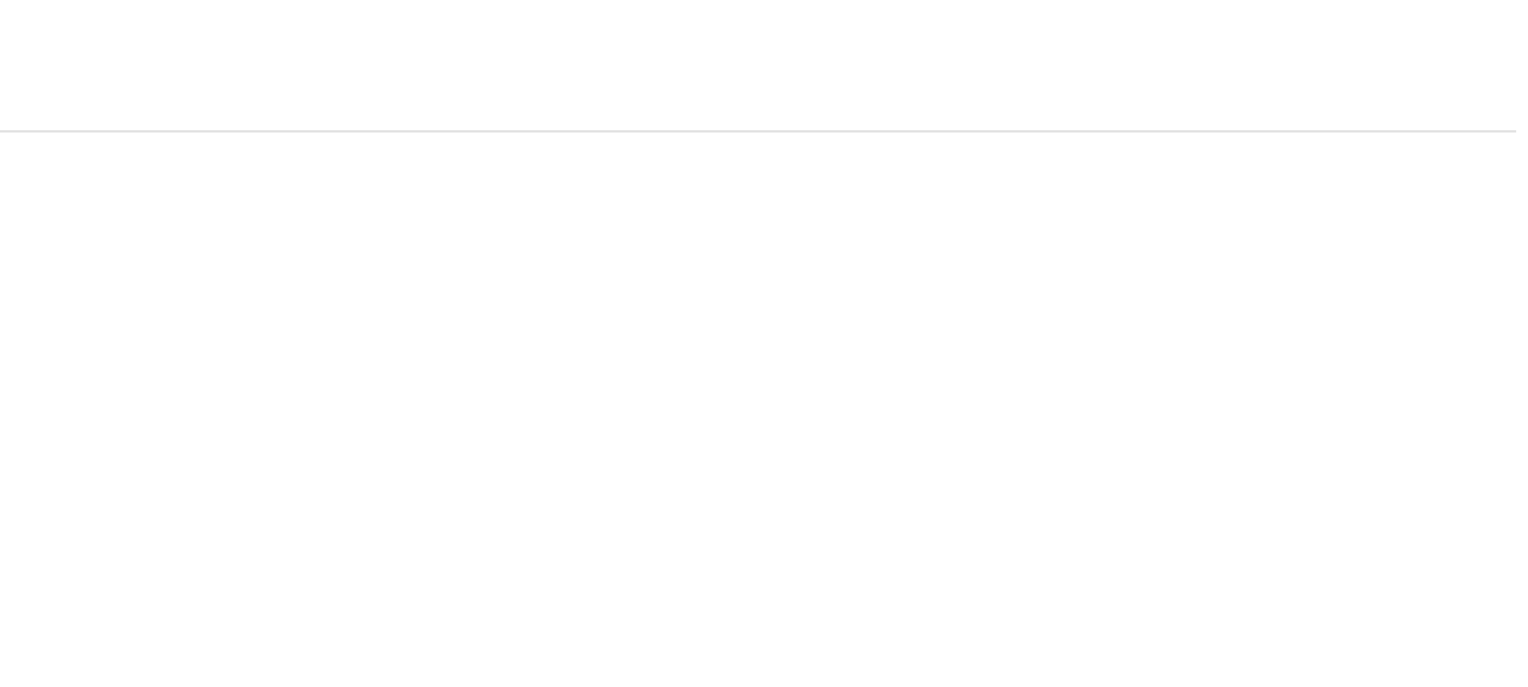scroll, scrollTop: 0, scrollLeft: 2, axis: horizontal 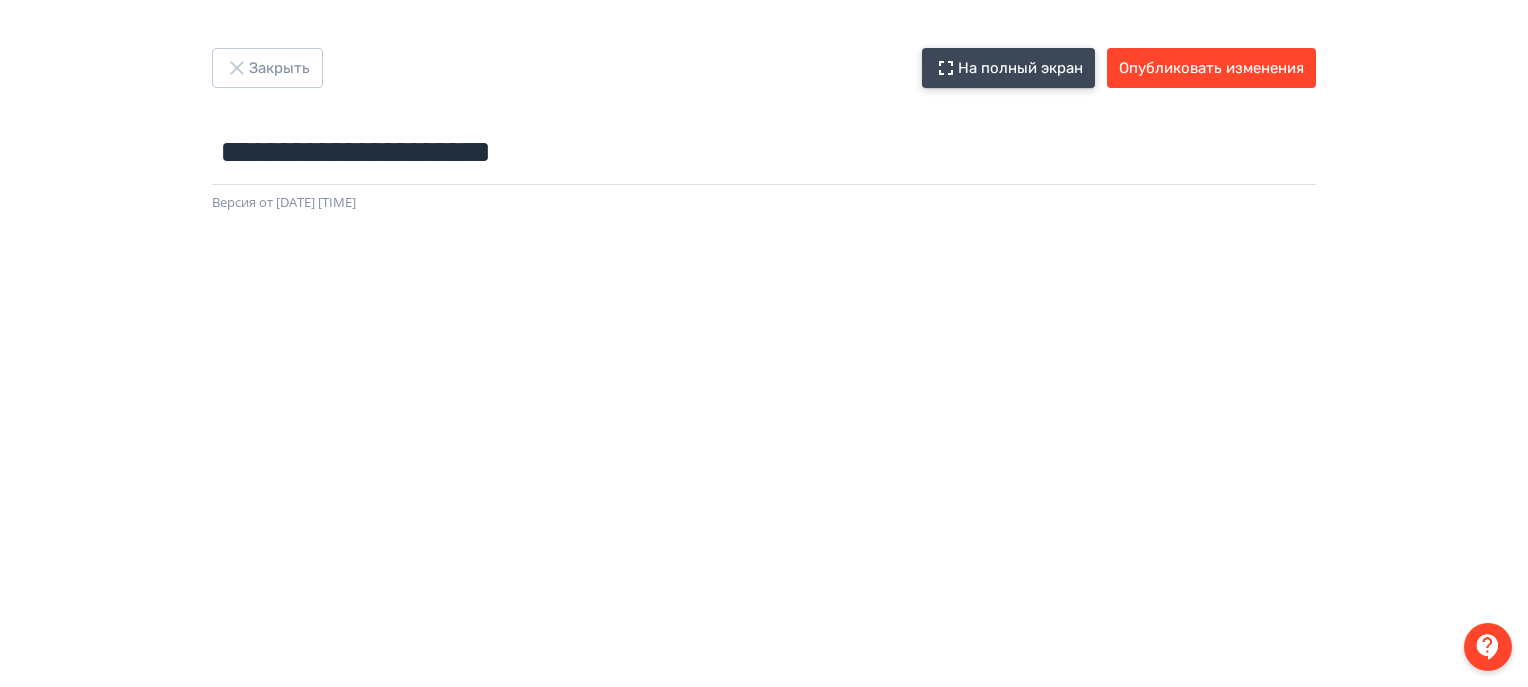 click on "На полный экран" at bounding box center [1008, 68] 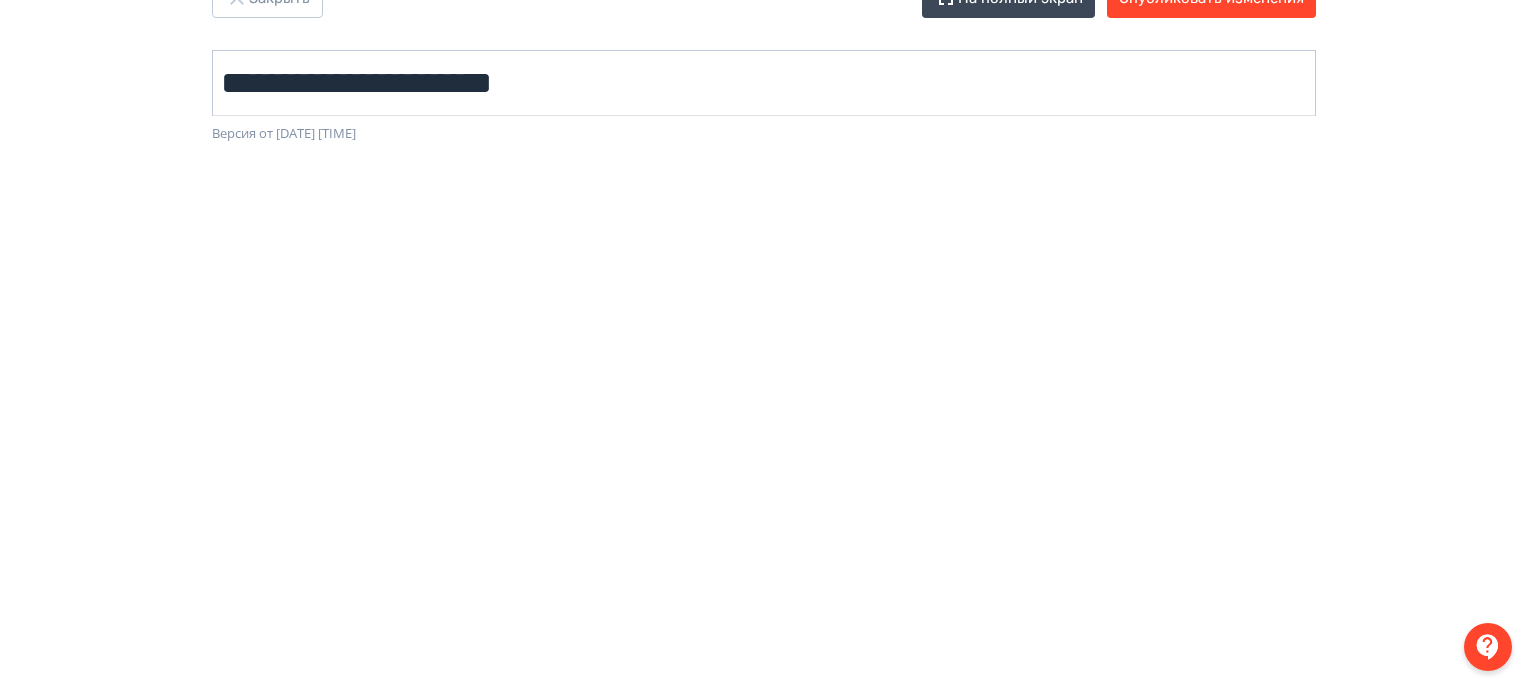 scroll, scrollTop: 0, scrollLeft: 0, axis: both 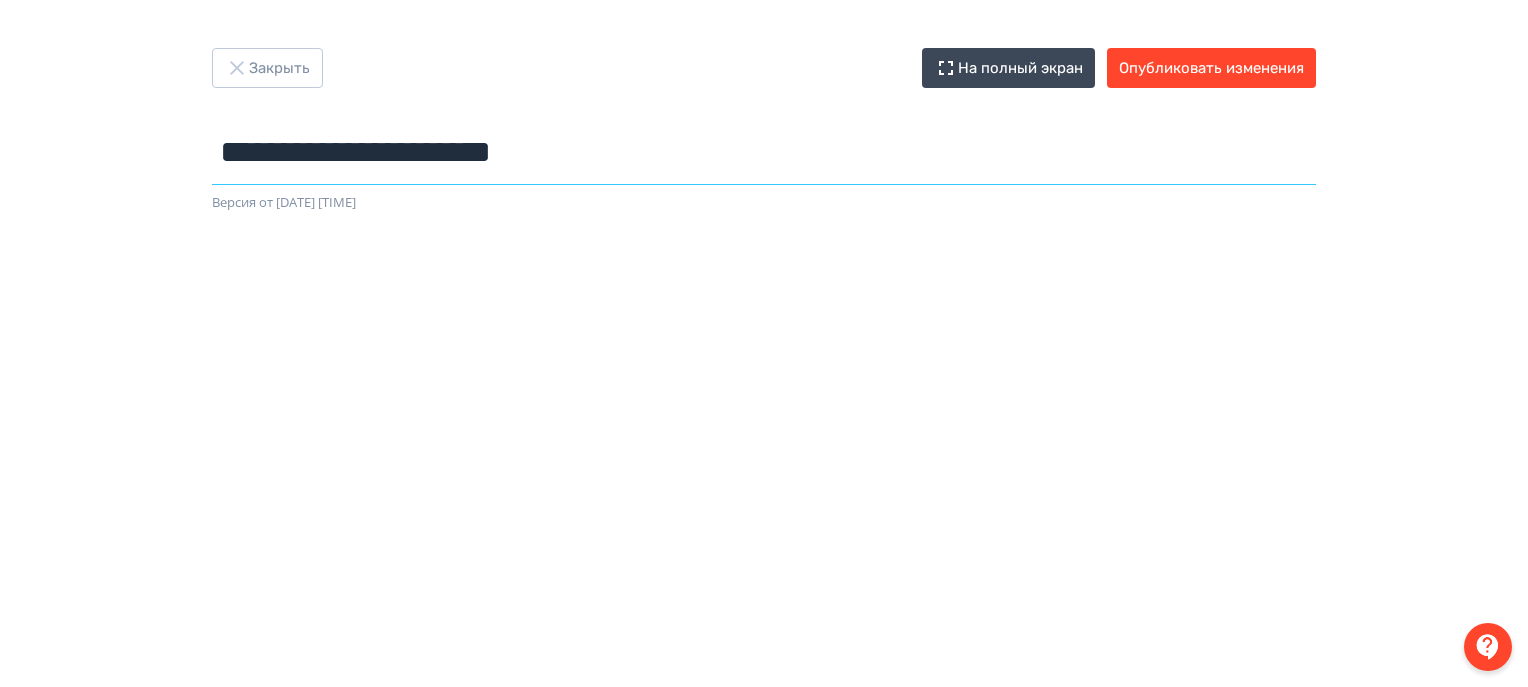 click on "**********" at bounding box center (764, 152) 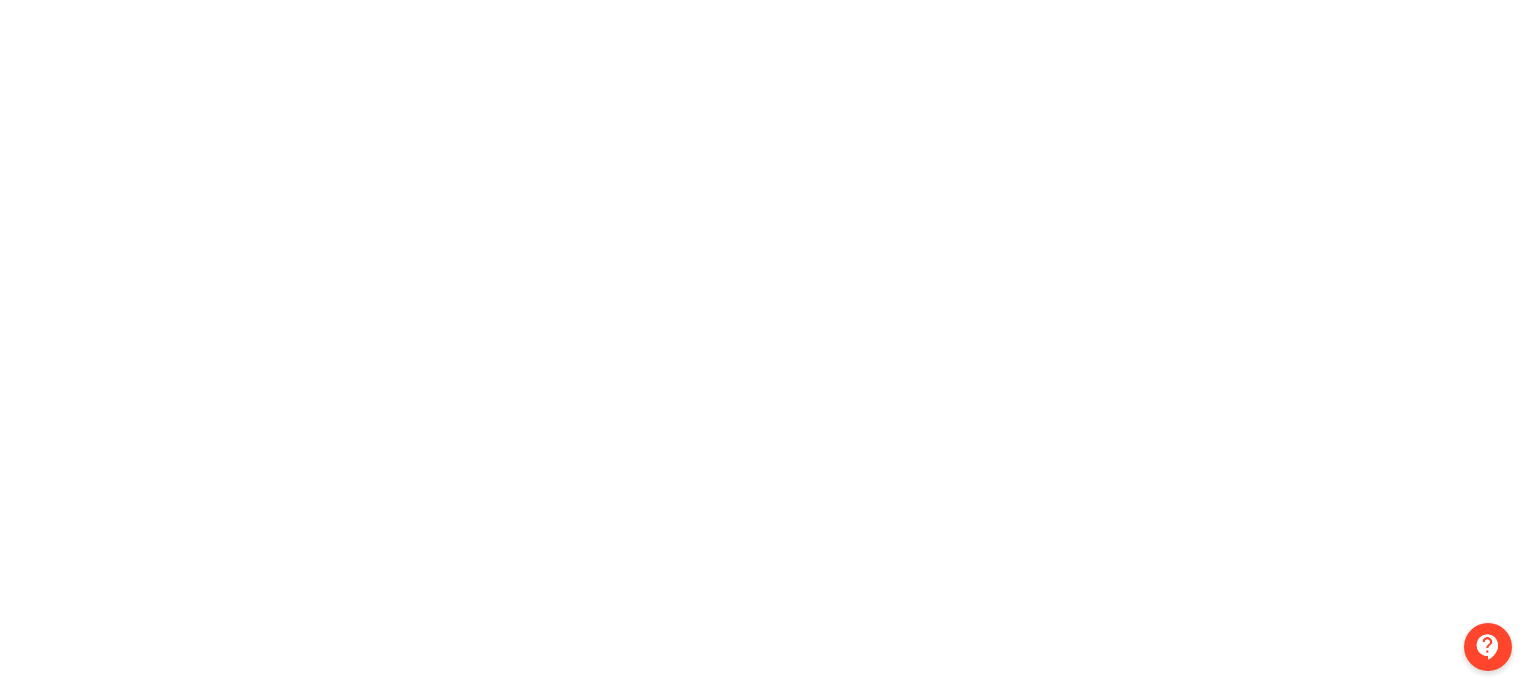 scroll, scrollTop: 464, scrollLeft: 0, axis: vertical 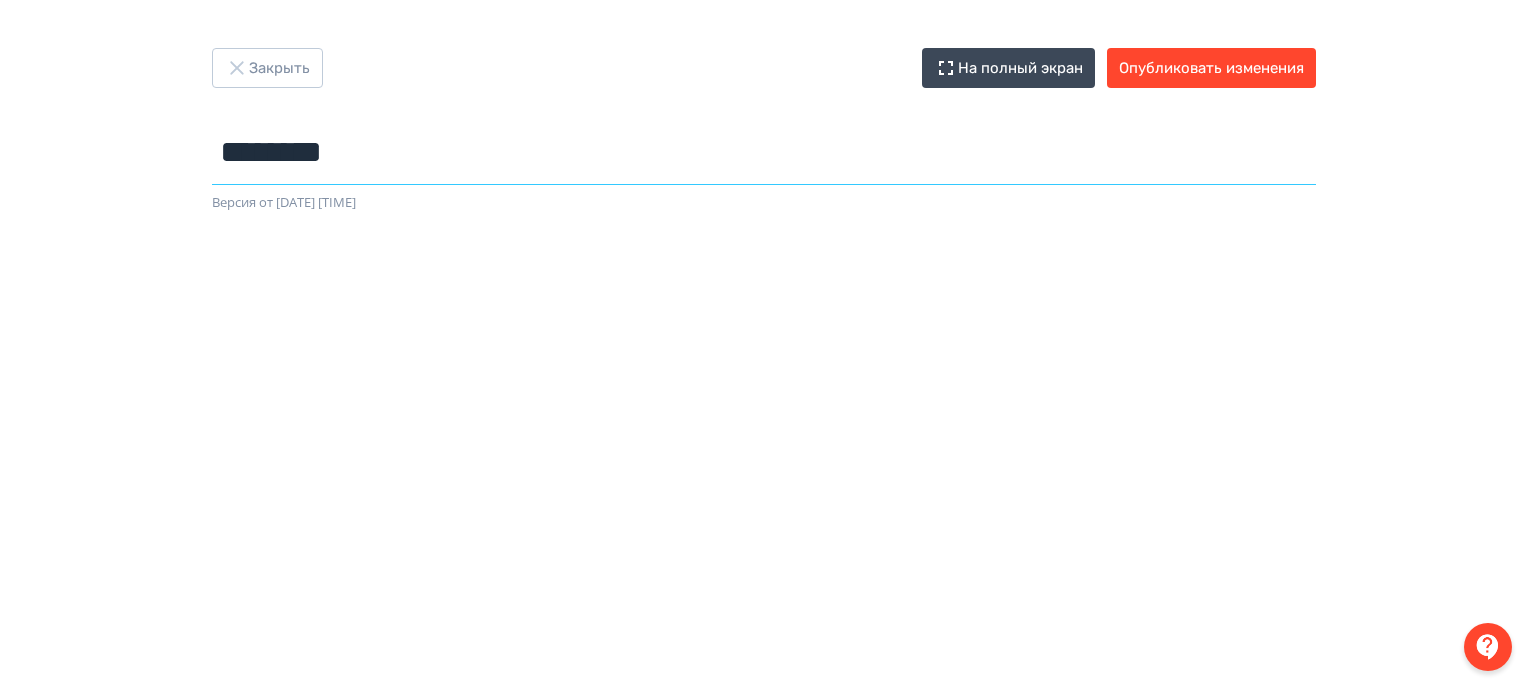 drag, startPoint x: 260, startPoint y: 155, endPoint x: 158, endPoint y: 150, distance: 102.122475 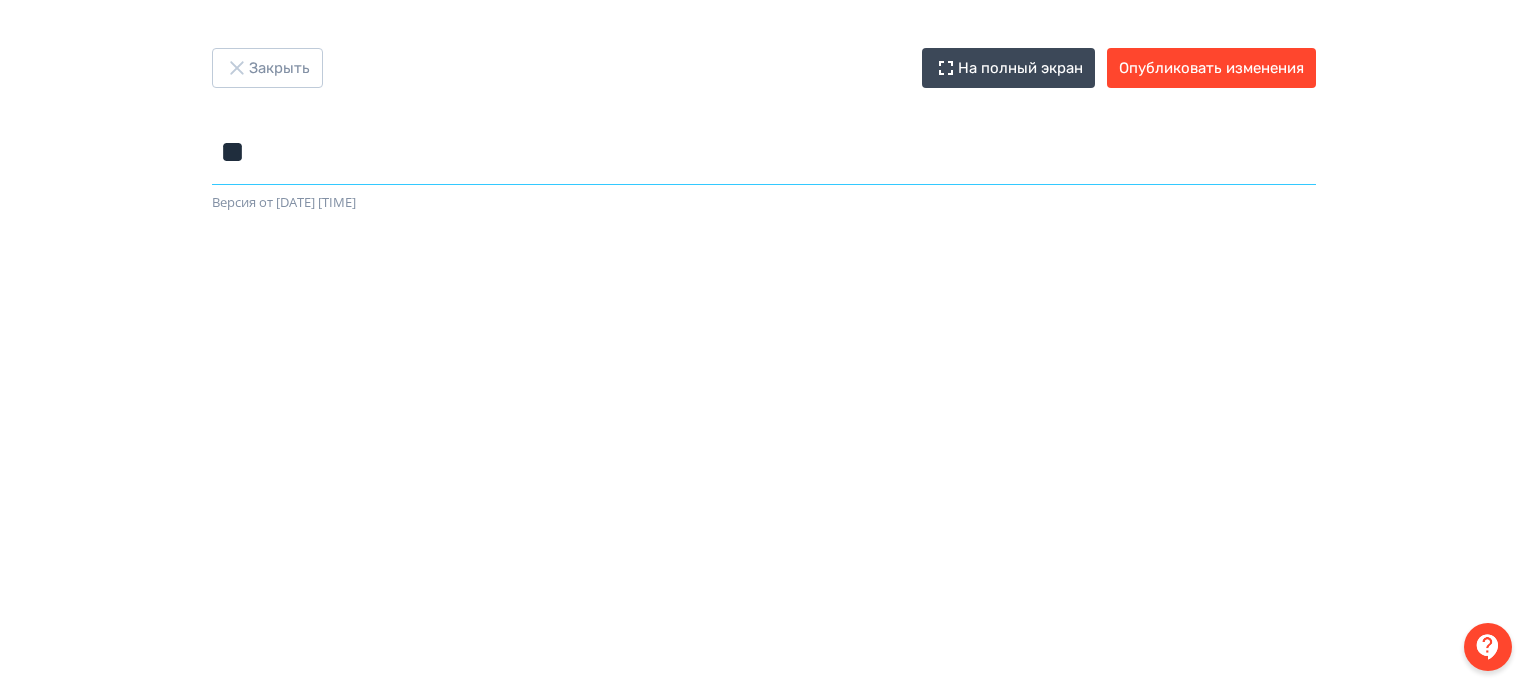 type on "*" 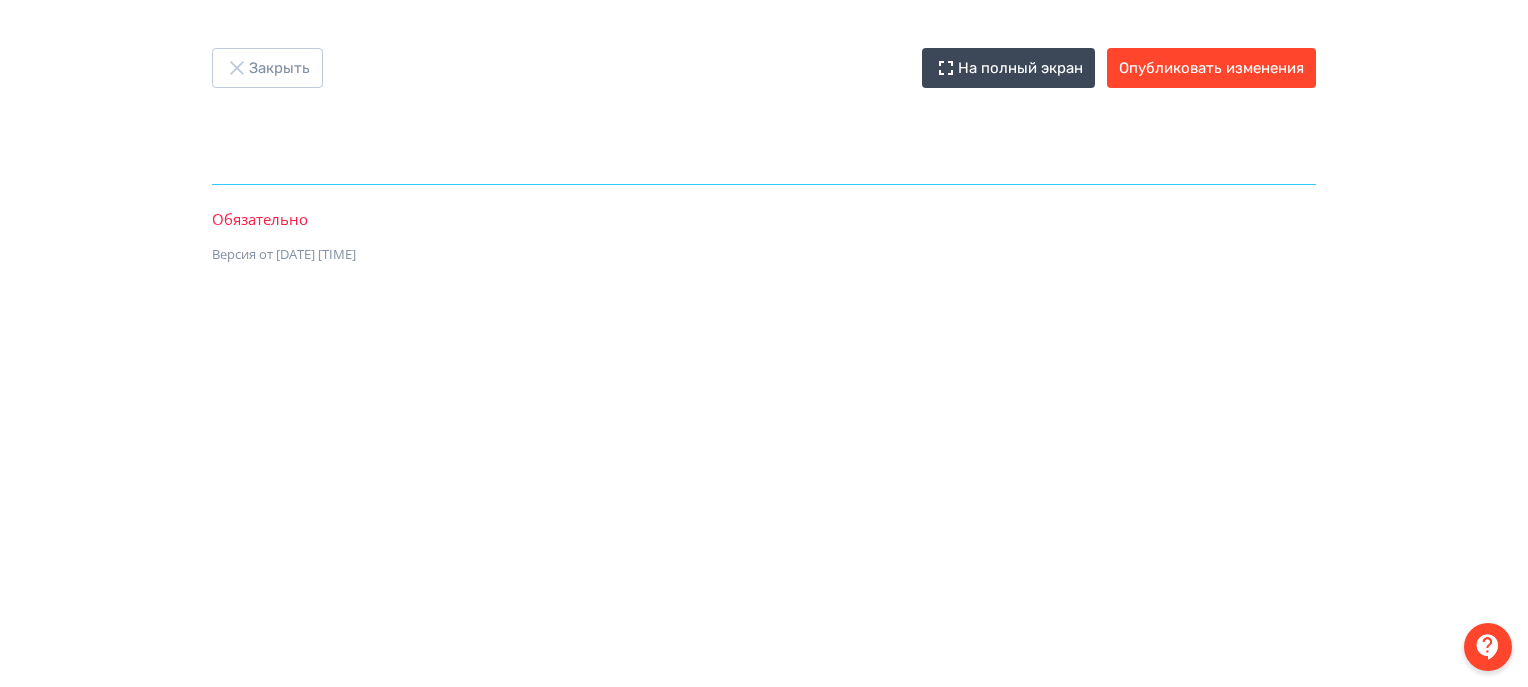 type on "*" 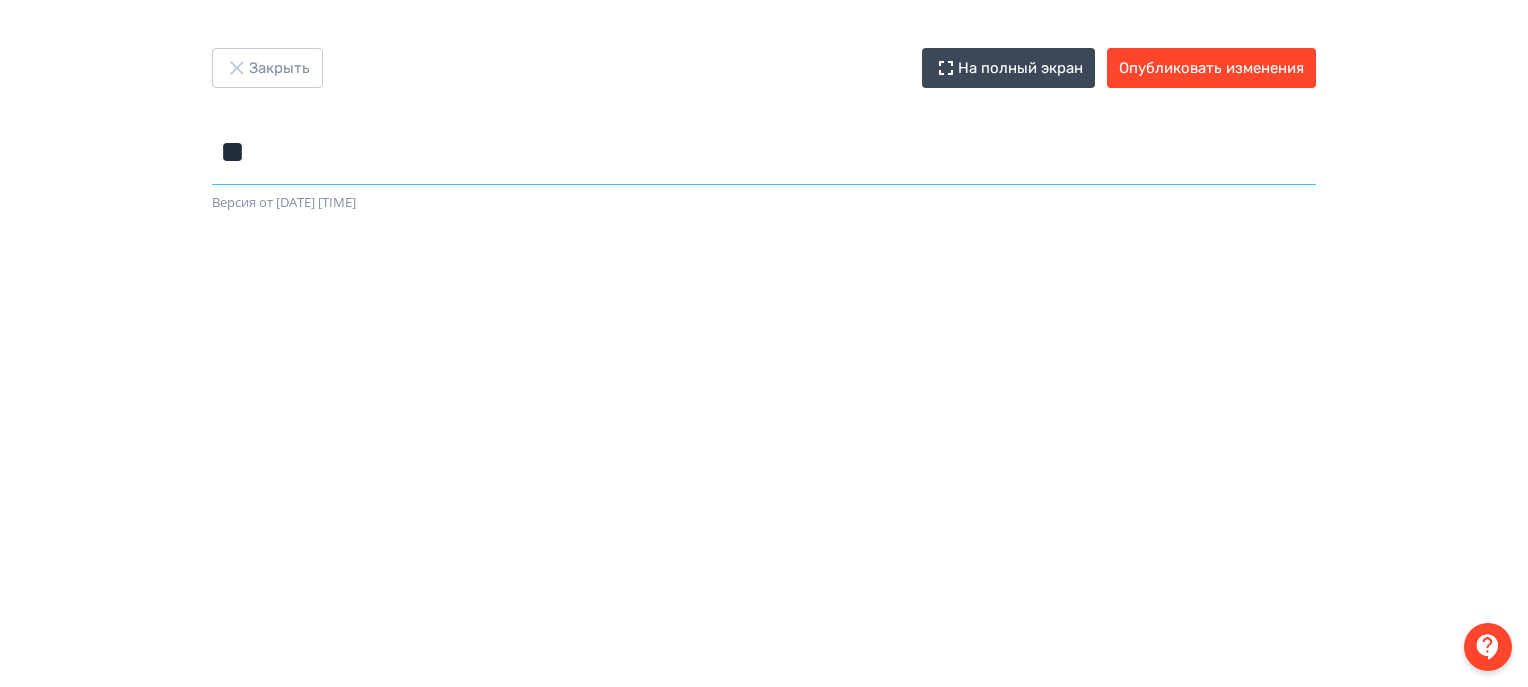 type on "*" 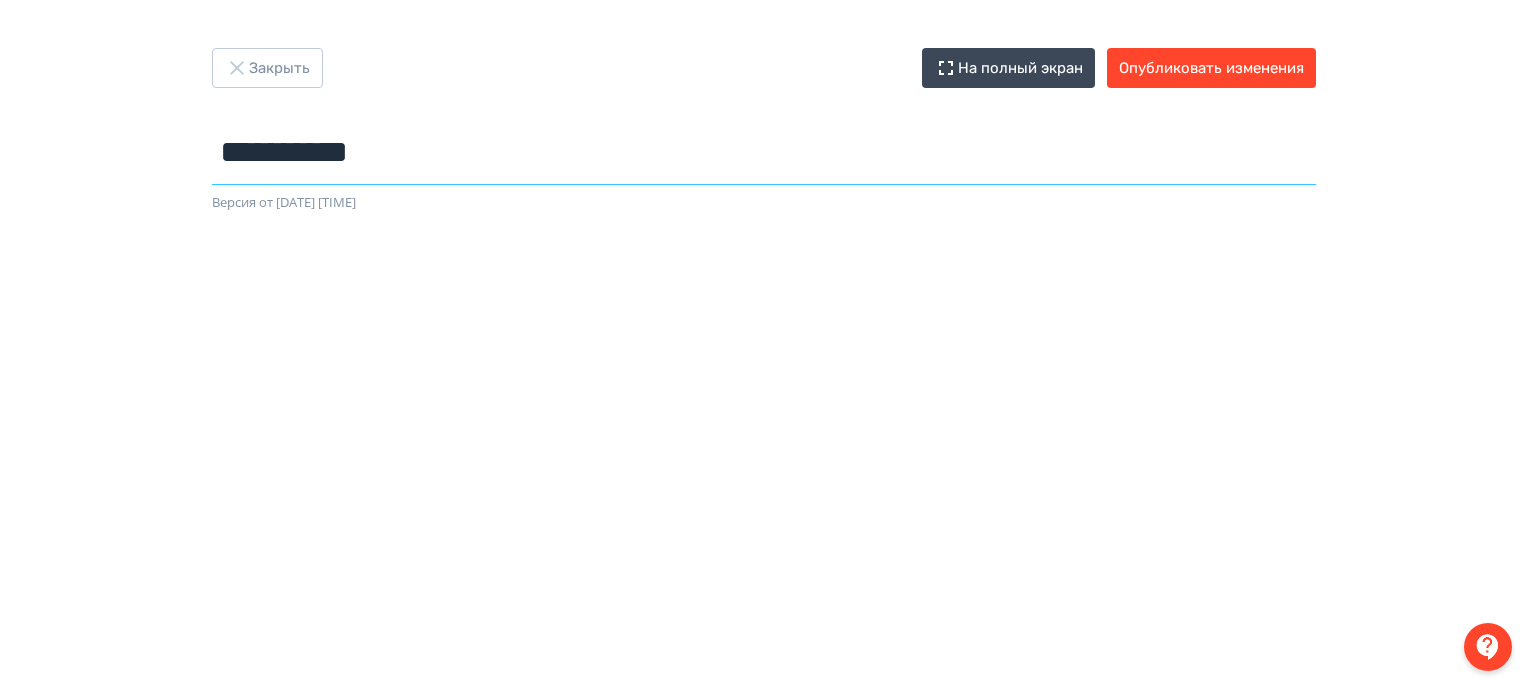 click on "**********" at bounding box center [764, 152] 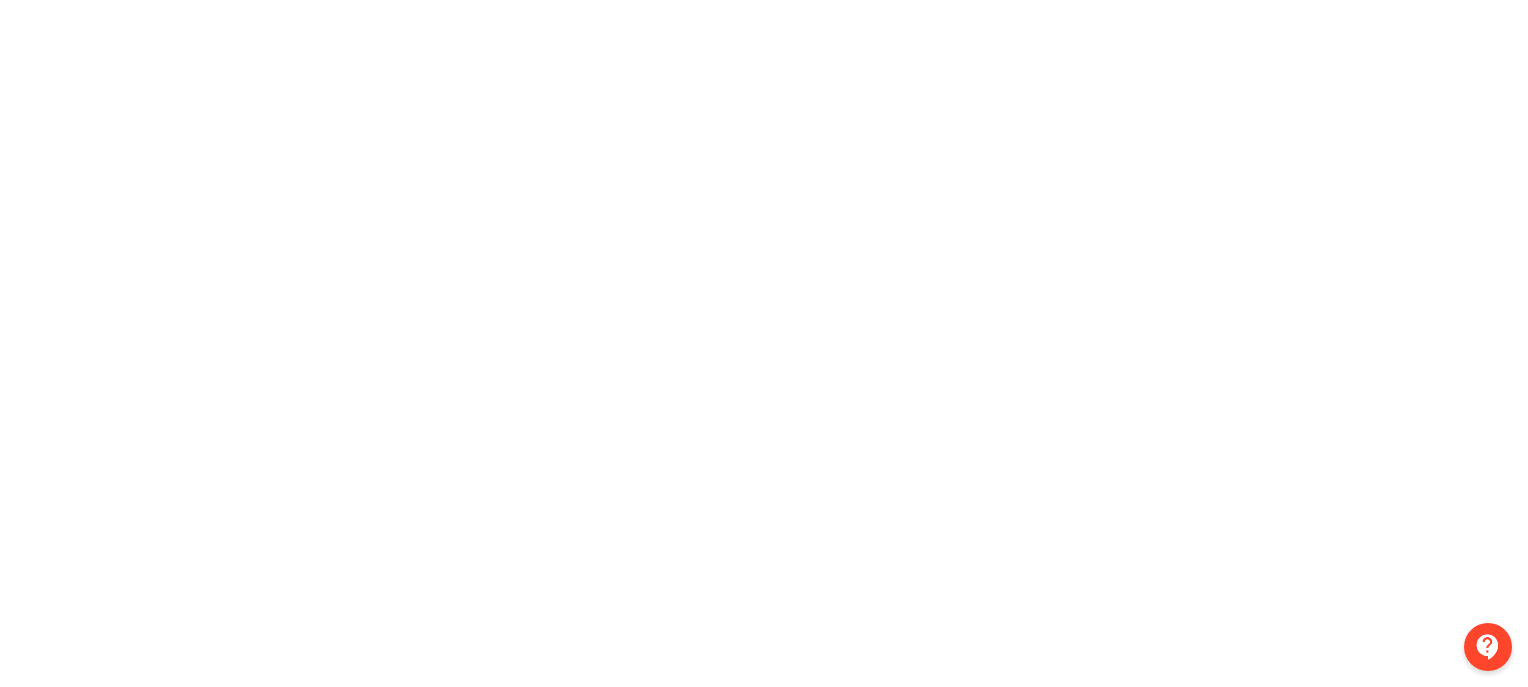 scroll, scrollTop: 464, scrollLeft: 0, axis: vertical 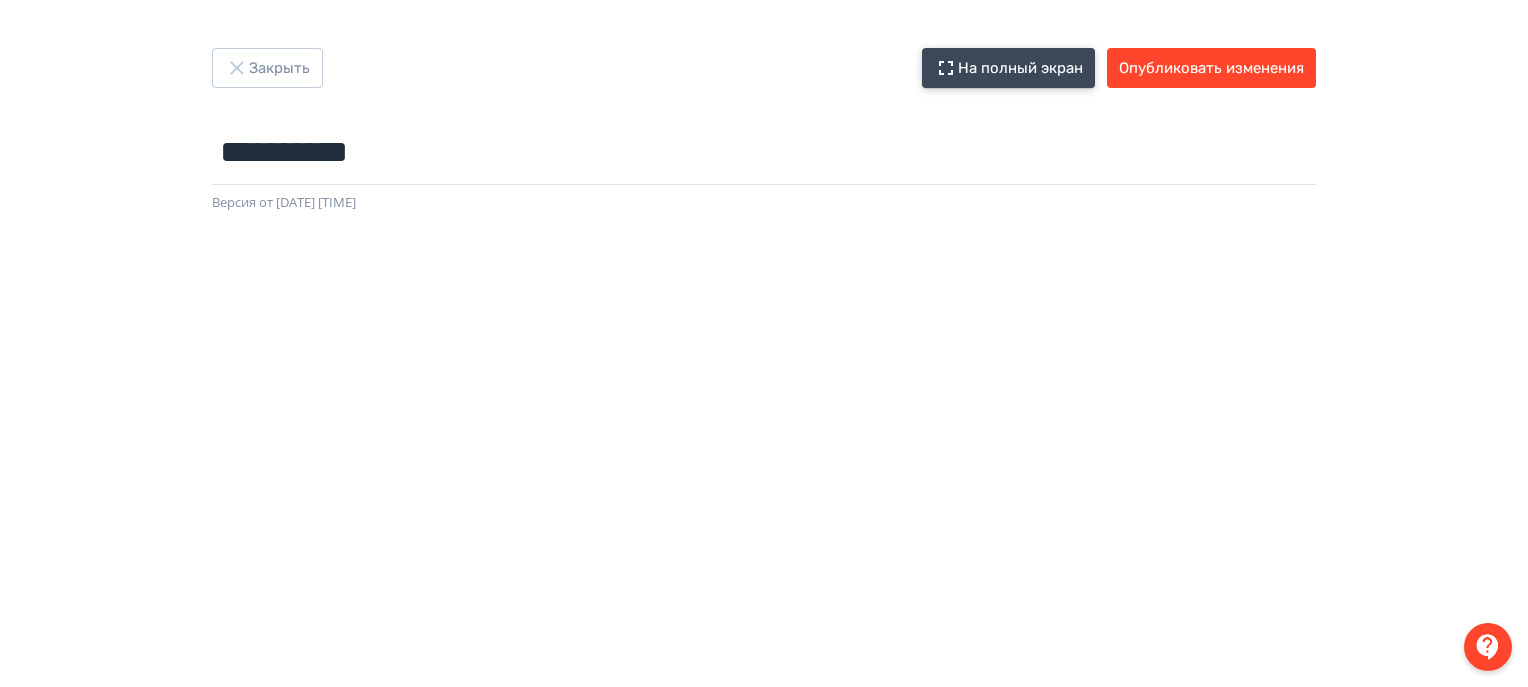 click on "На полный экран" at bounding box center [1008, 68] 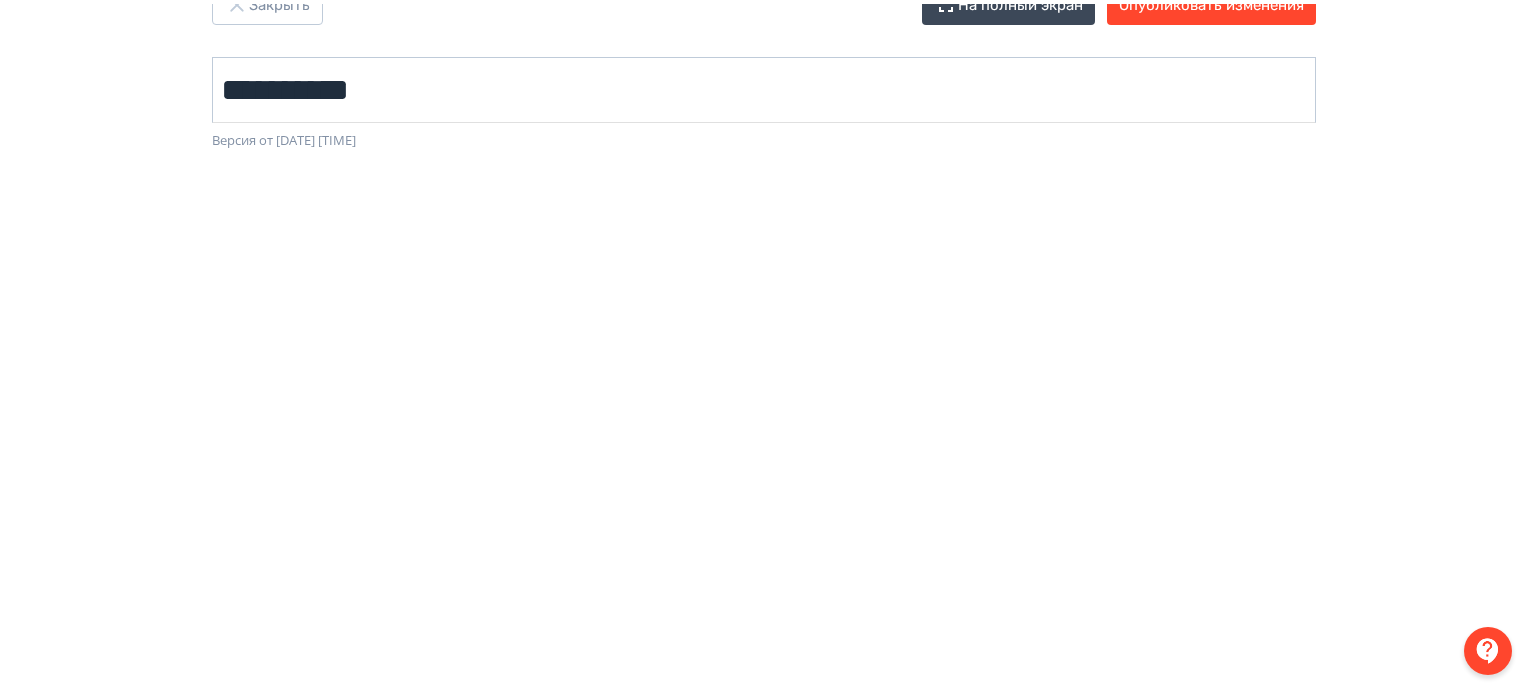 scroll, scrollTop: 0, scrollLeft: 0, axis: both 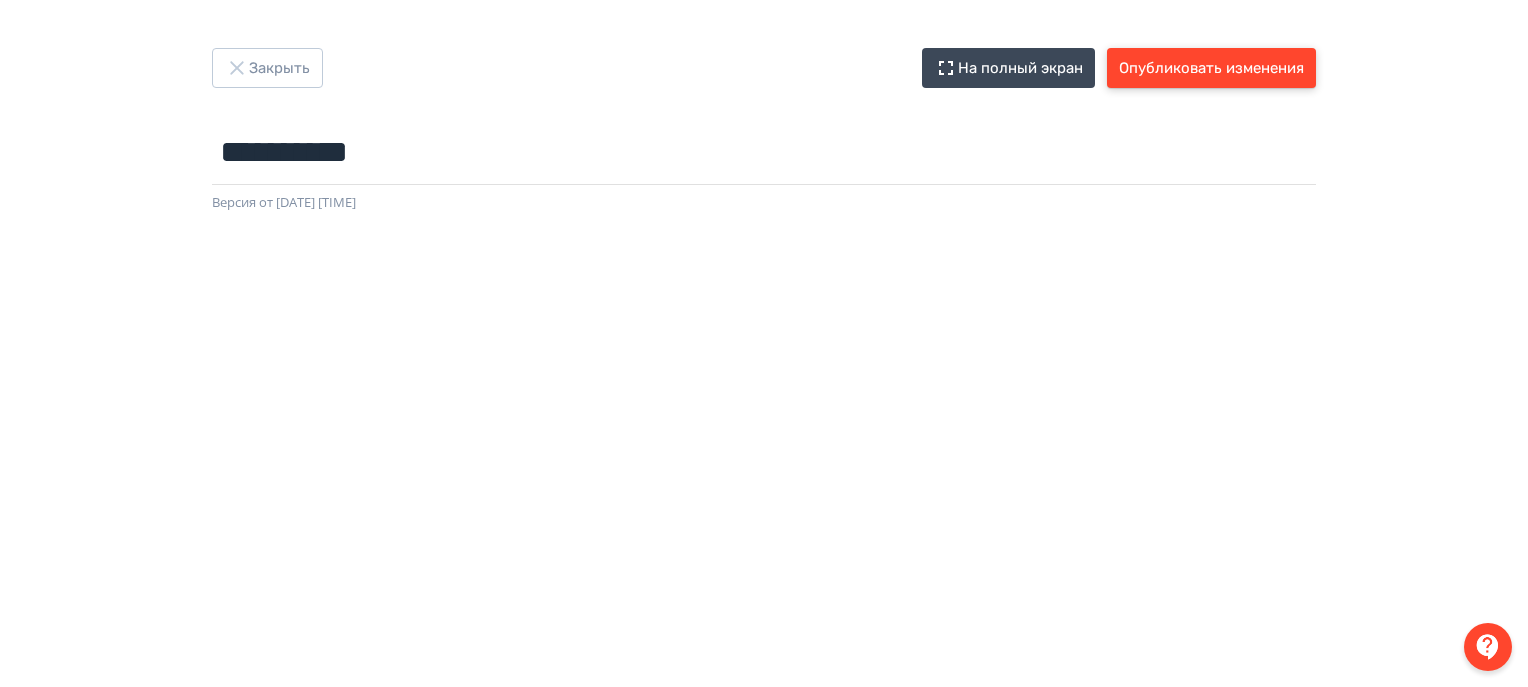 click on "Опубликовать изменения" at bounding box center (1211, 68) 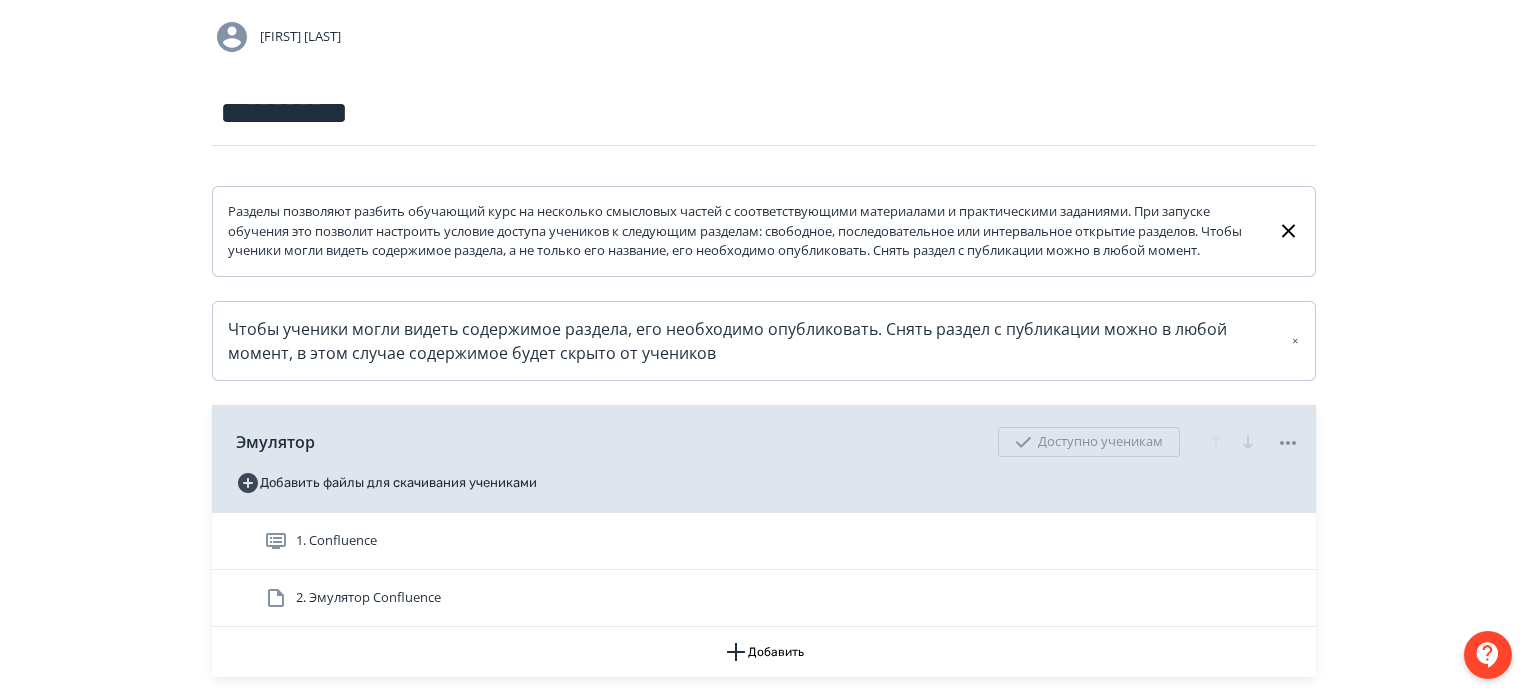 scroll, scrollTop: 0, scrollLeft: 0, axis: both 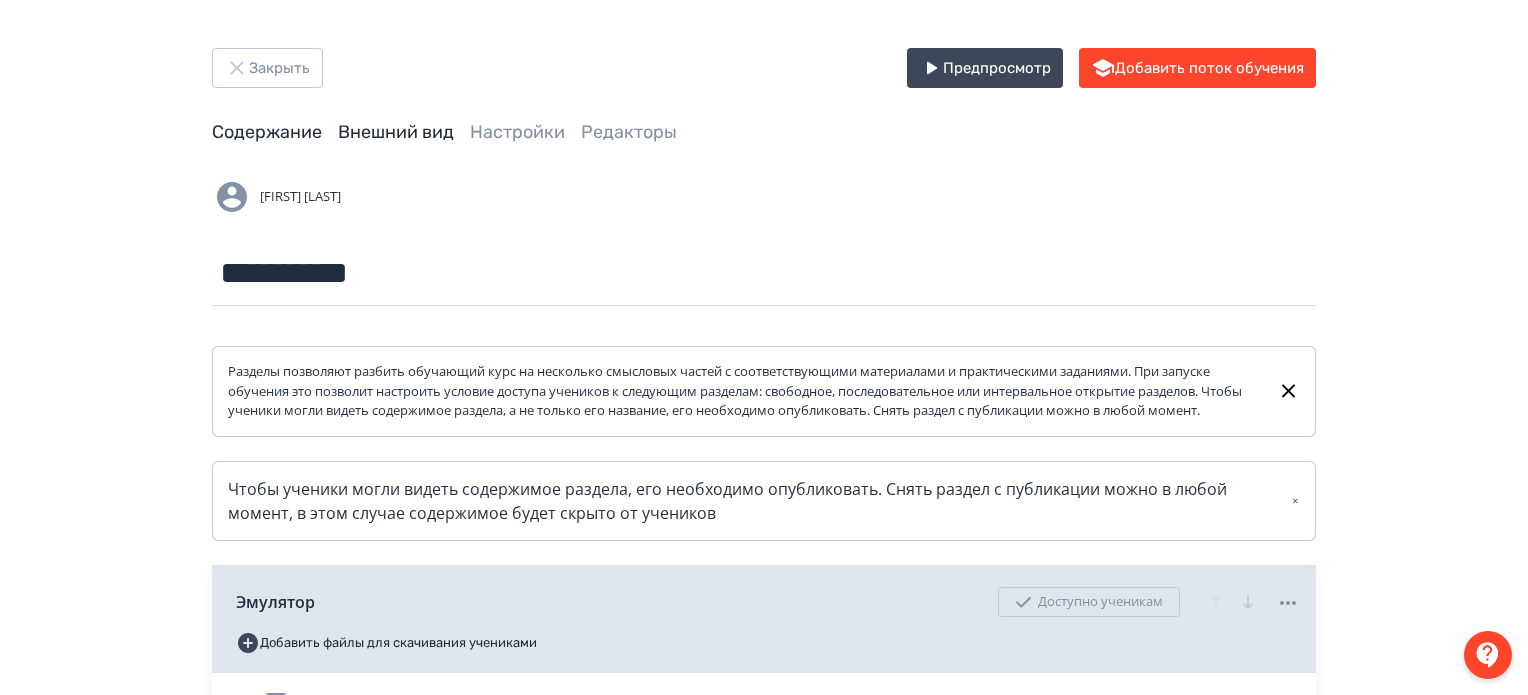 click on "Внешний вид" at bounding box center (396, 132) 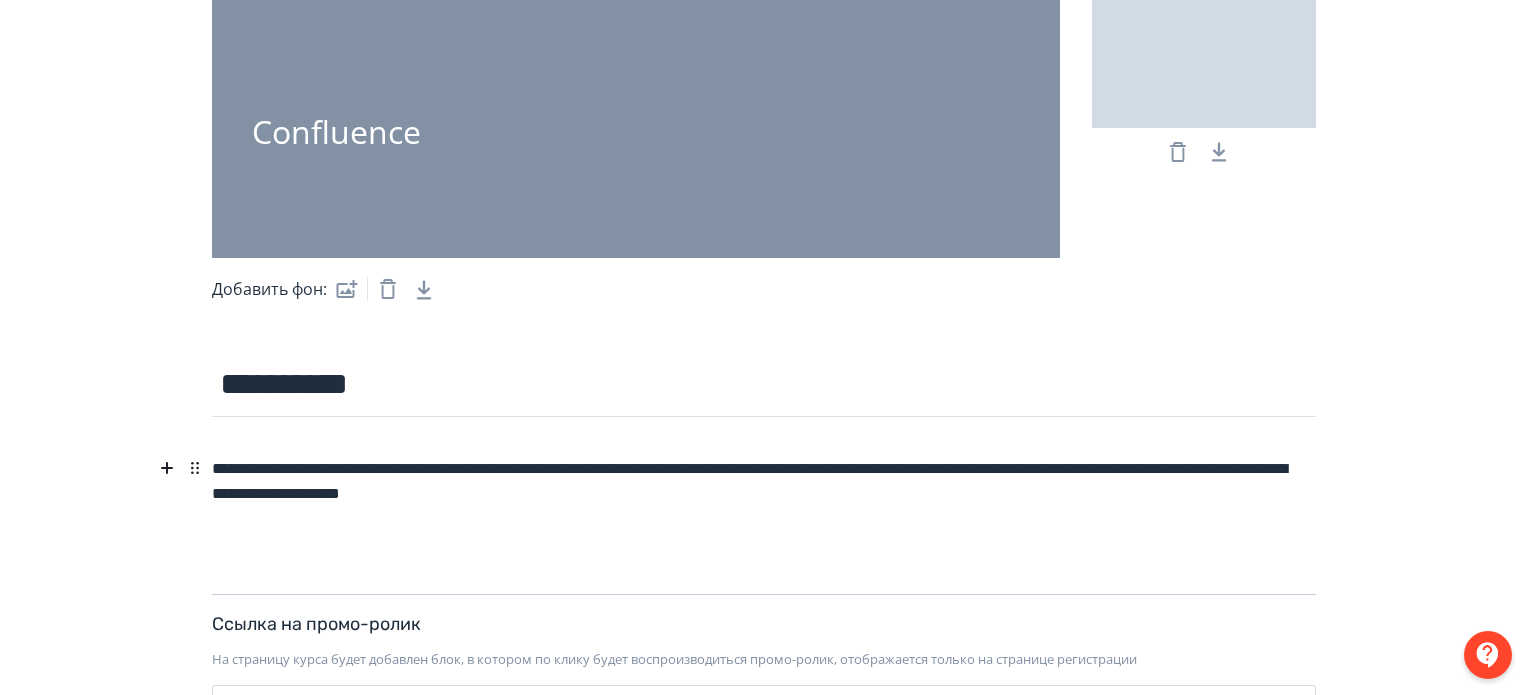 scroll, scrollTop: 200, scrollLeft: 0, axis: vertical 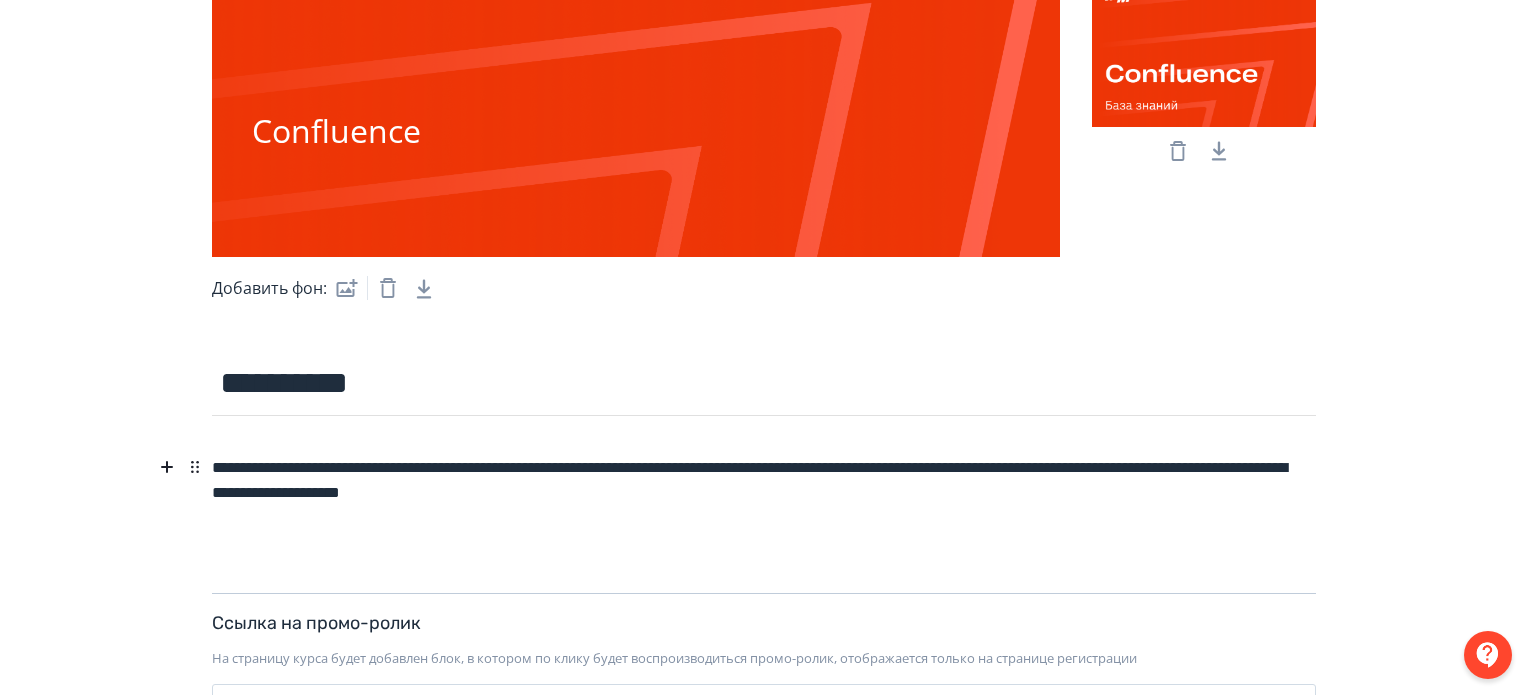 click on "**********" at bounding box center (764, 480) 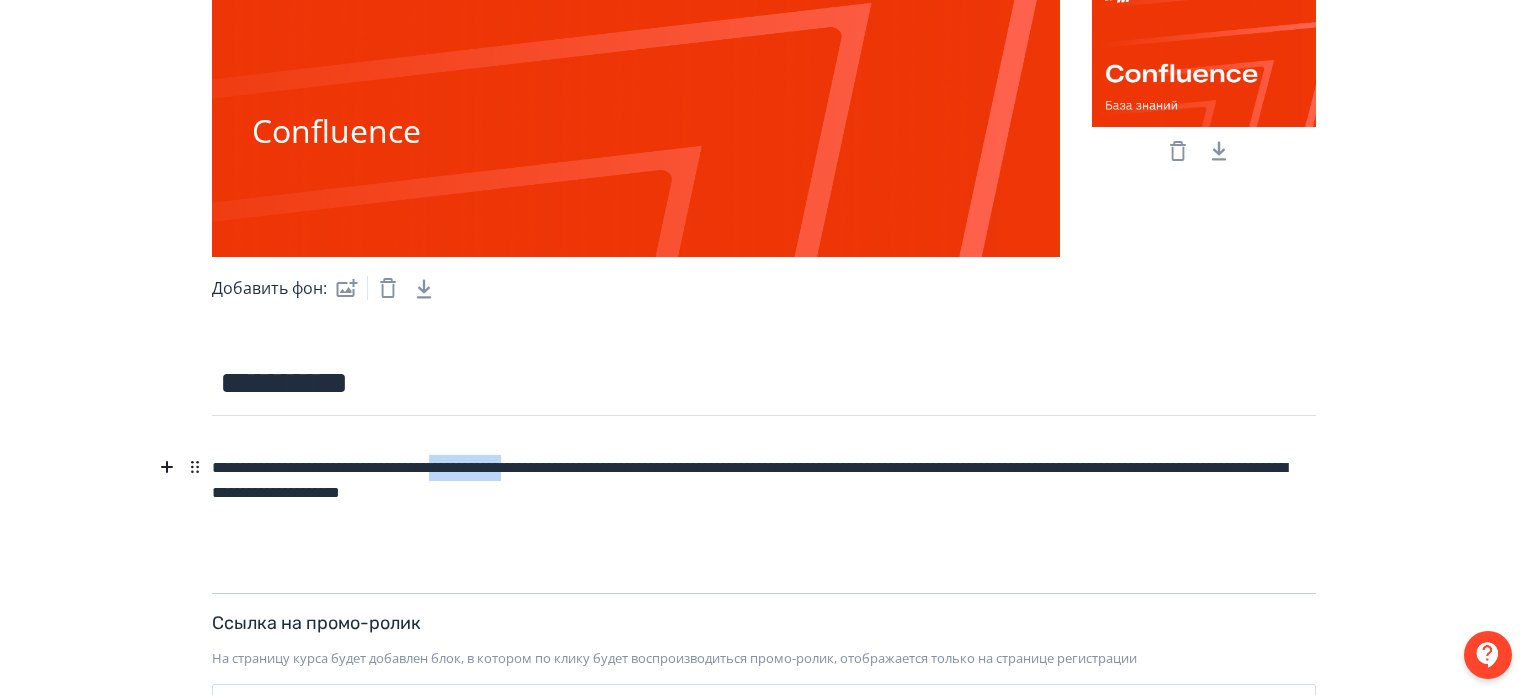 click on "**********" at bounding box center [764, 480] 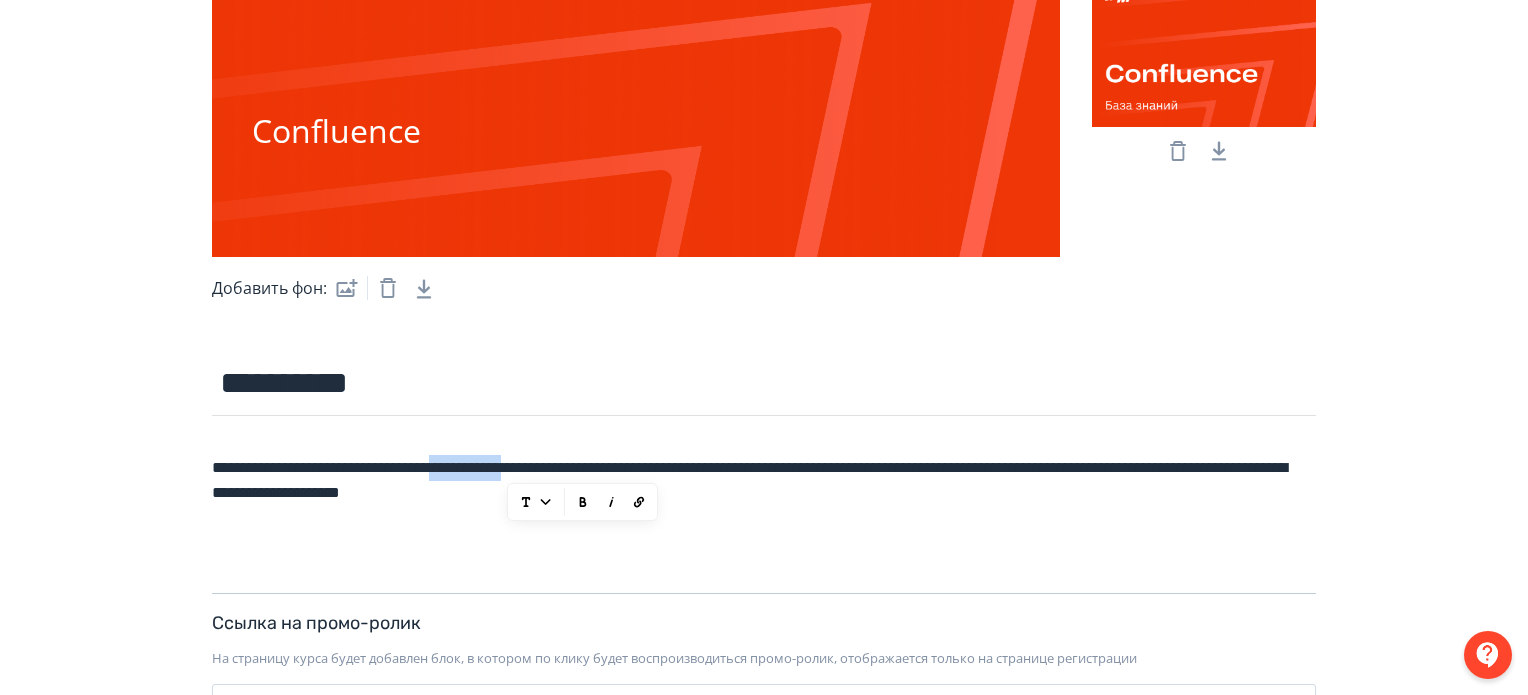 type 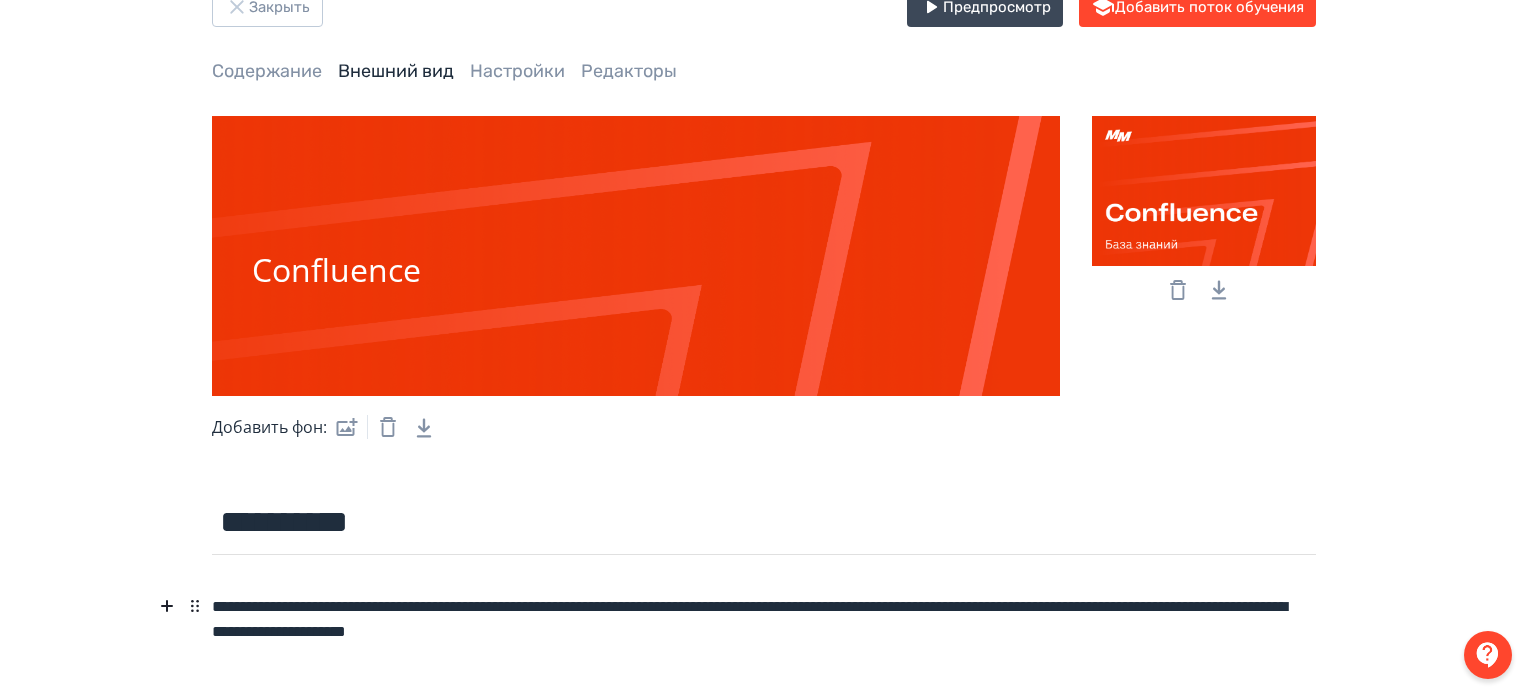 scroll, scrollTop: 0, scrollLeft: 0, axis: both 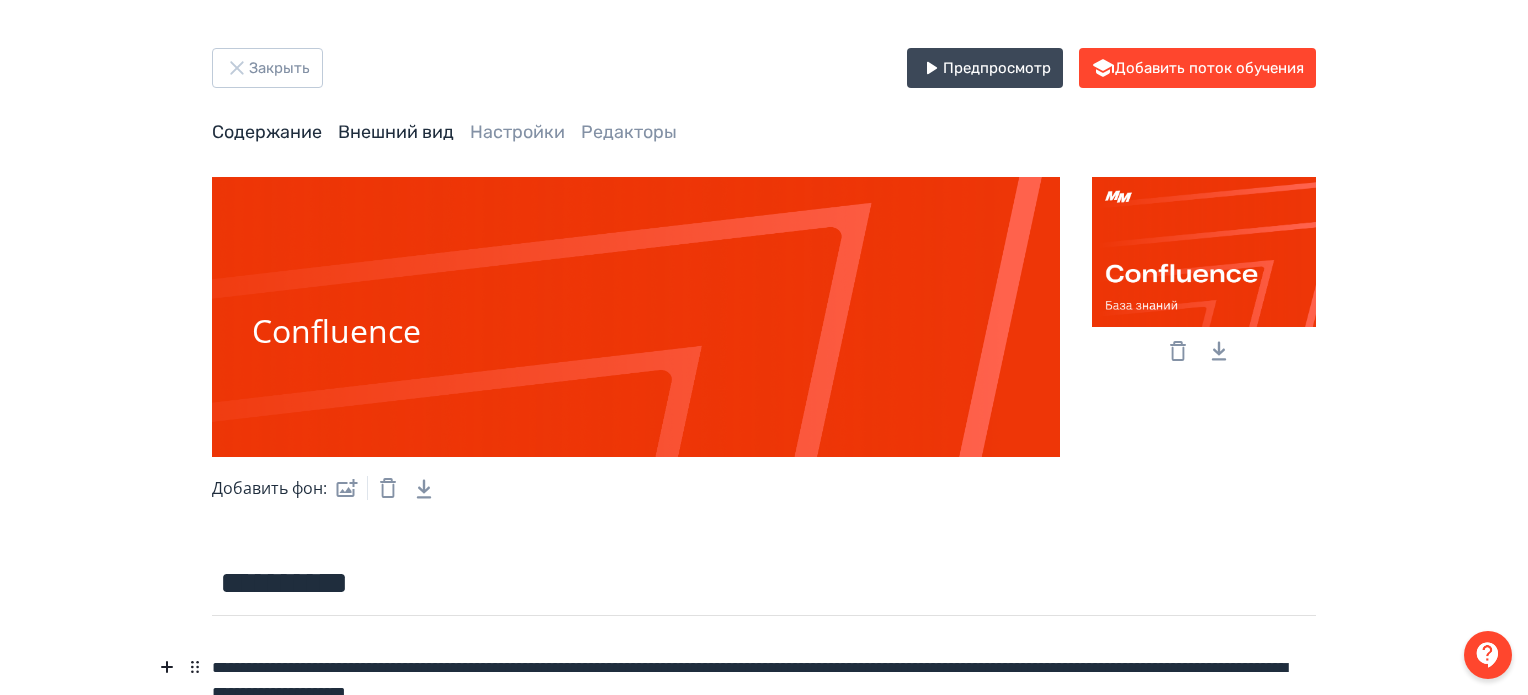click on "Содержание" at bounding box center (267, 132) 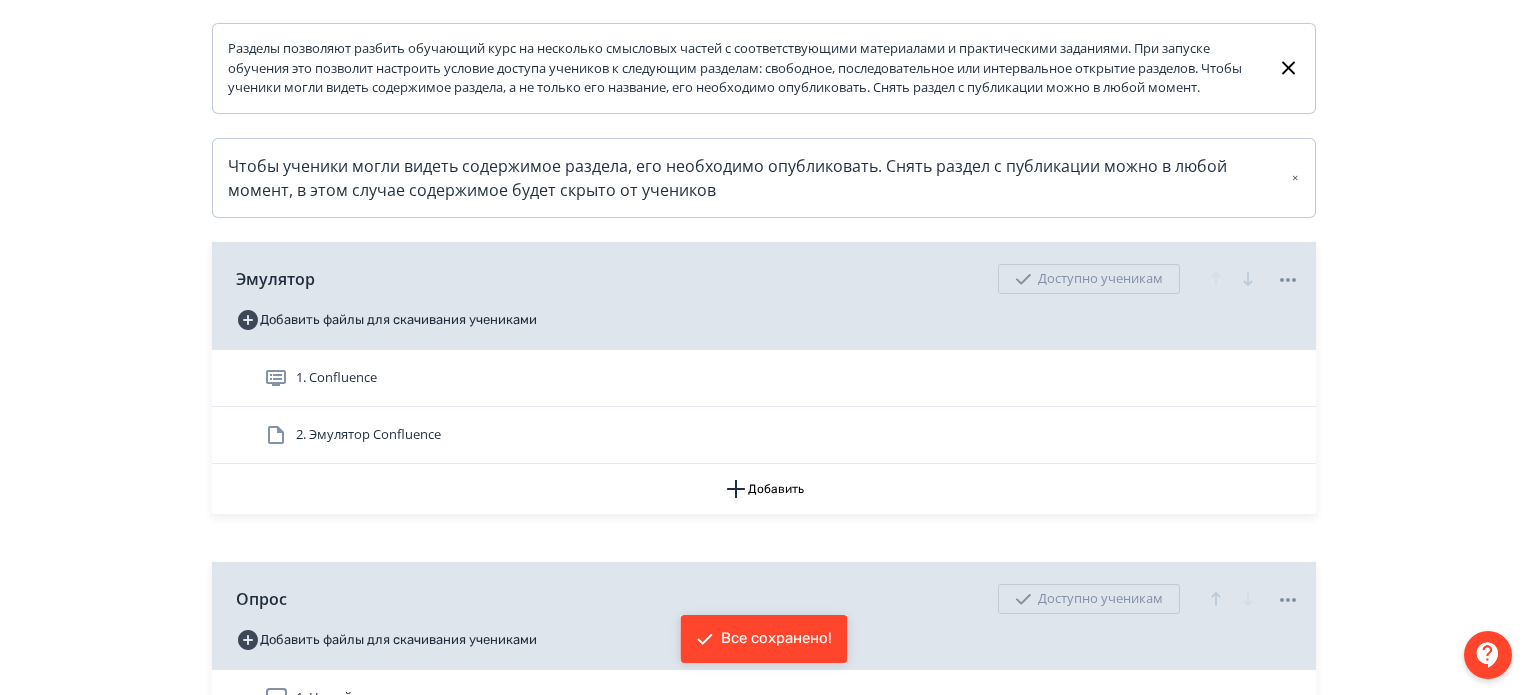 scroll, scrollTop: 500, scrollLeft: 0, axis: vertical 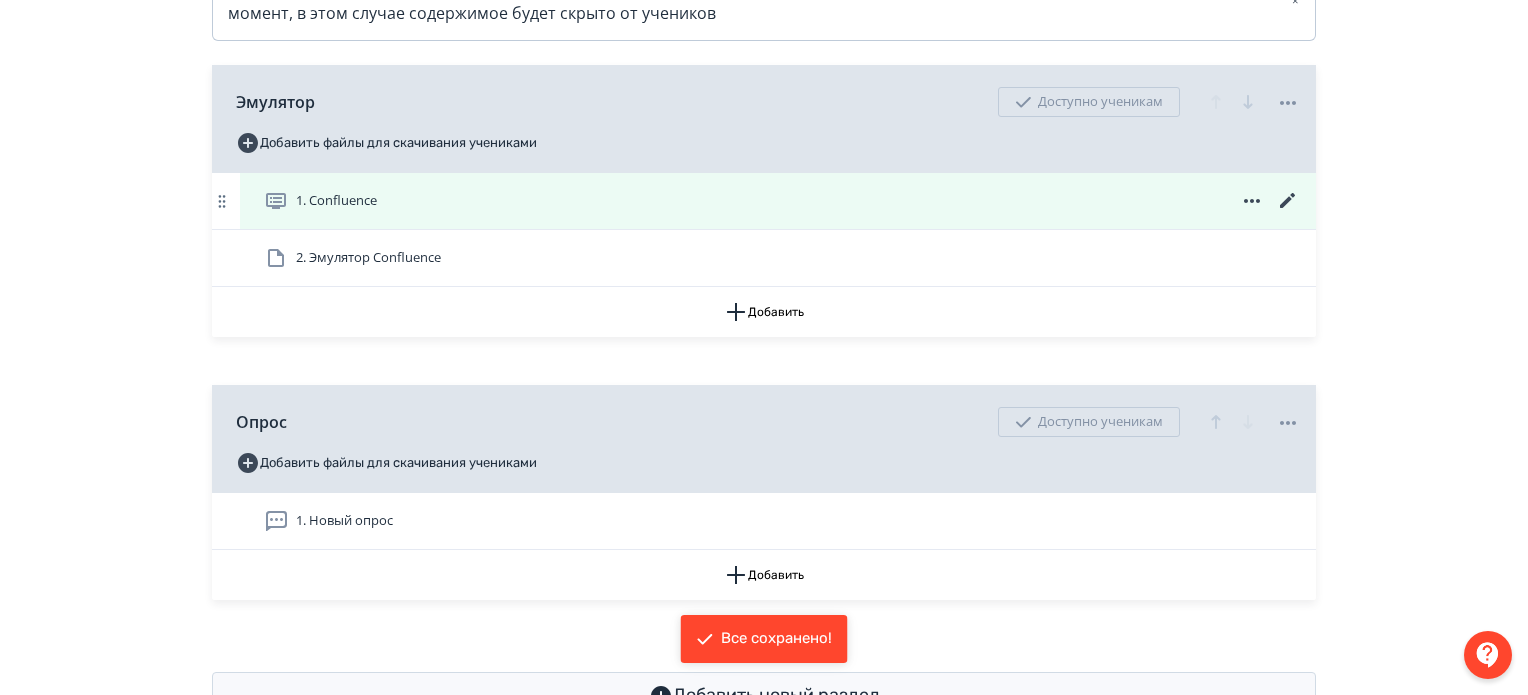 click on "1. Confluence" at bounding box center (782, 201) 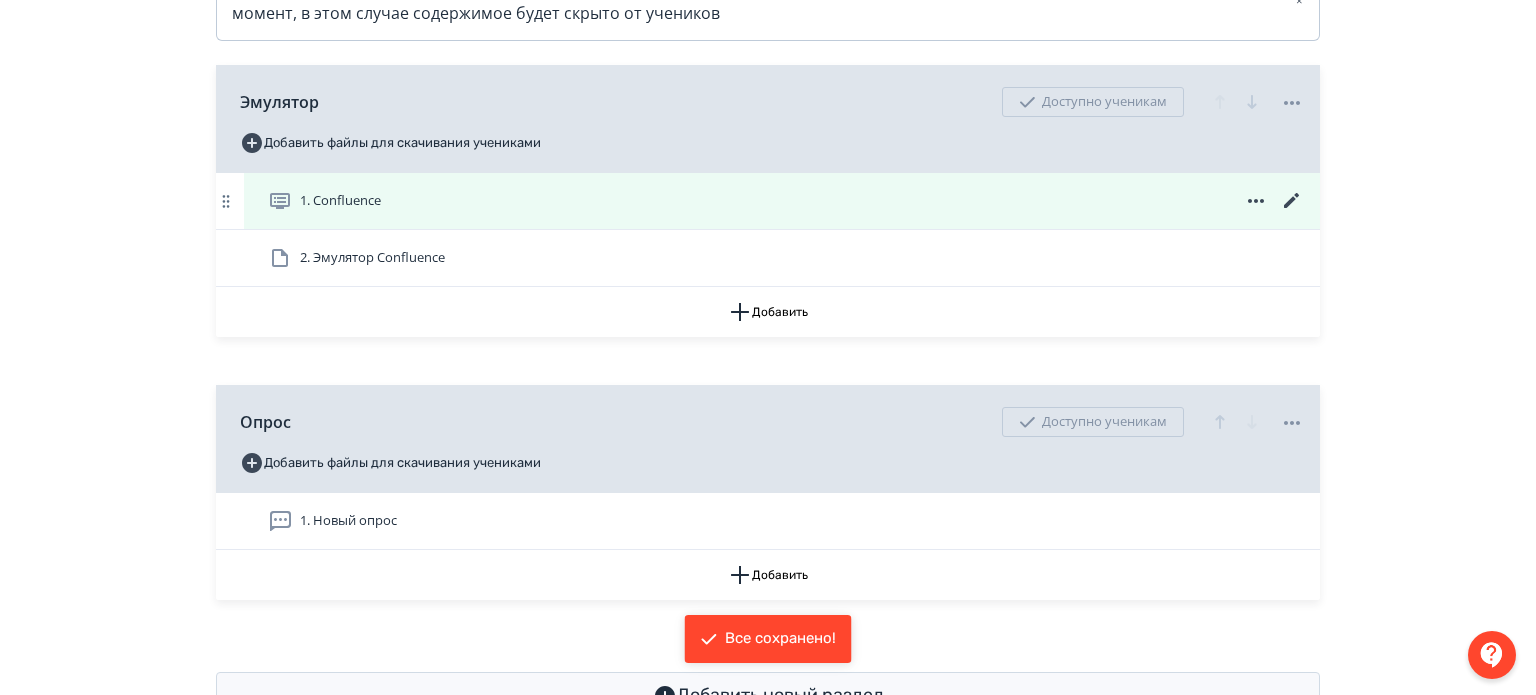 scroll, scrollTop: 0, scrollLeft: 0, axis: both 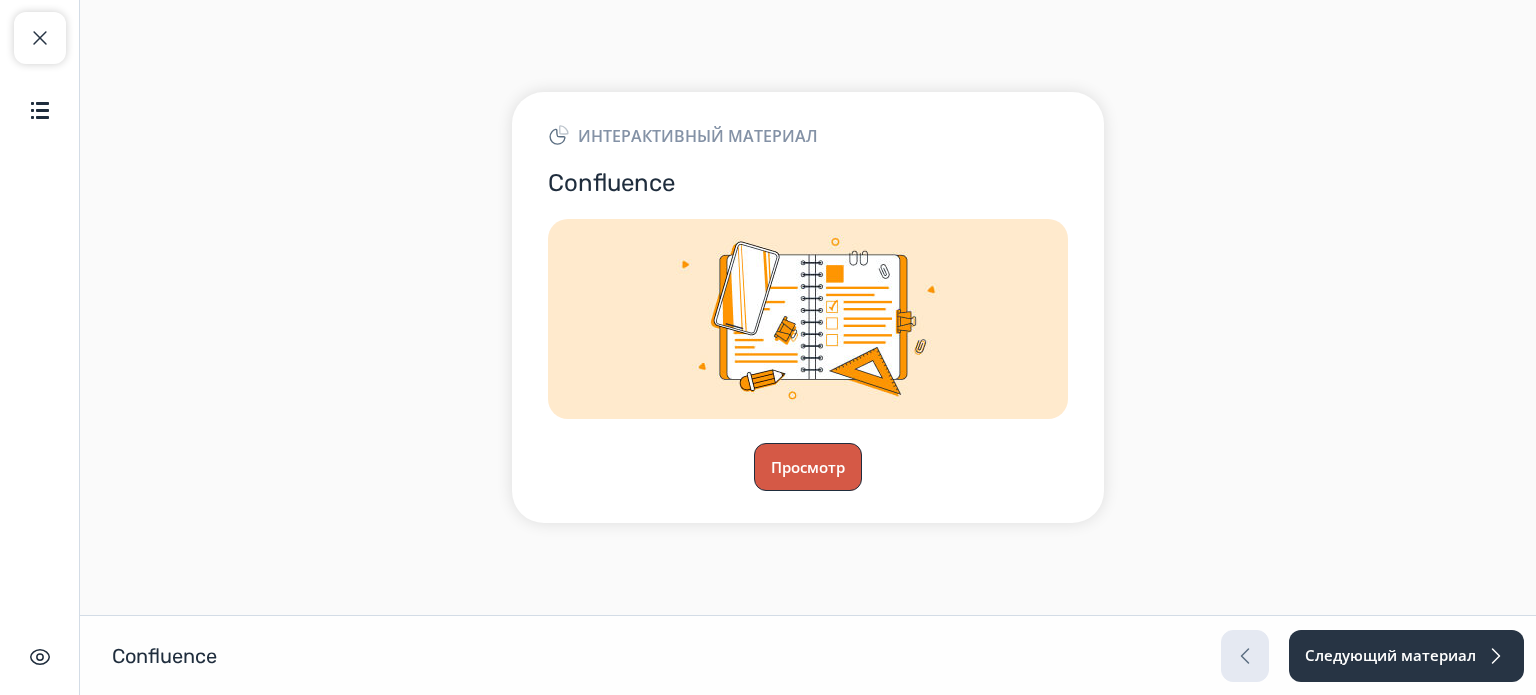 click on "Просмотр" at bounding box center [808, 467] 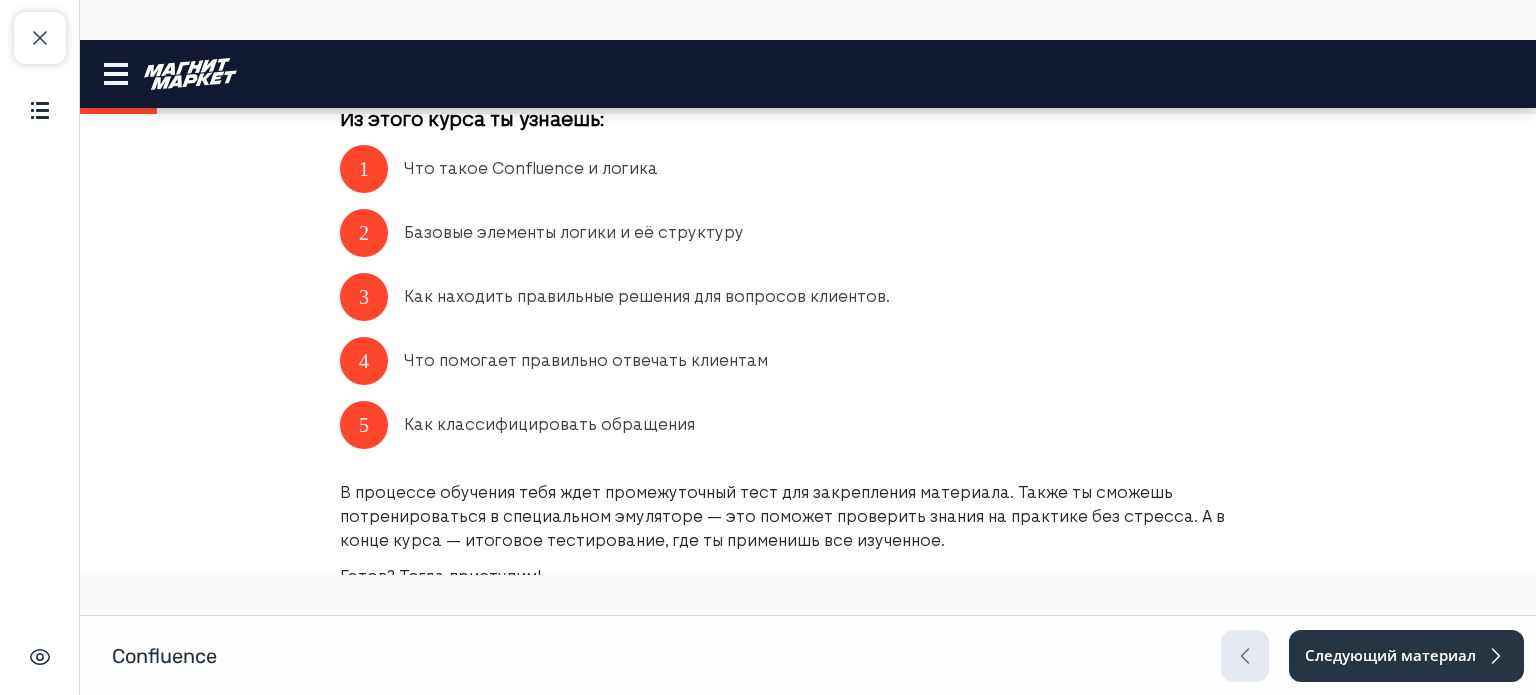 scroll, scrollTop: 788, scrollLeft: 0, axis: vertical 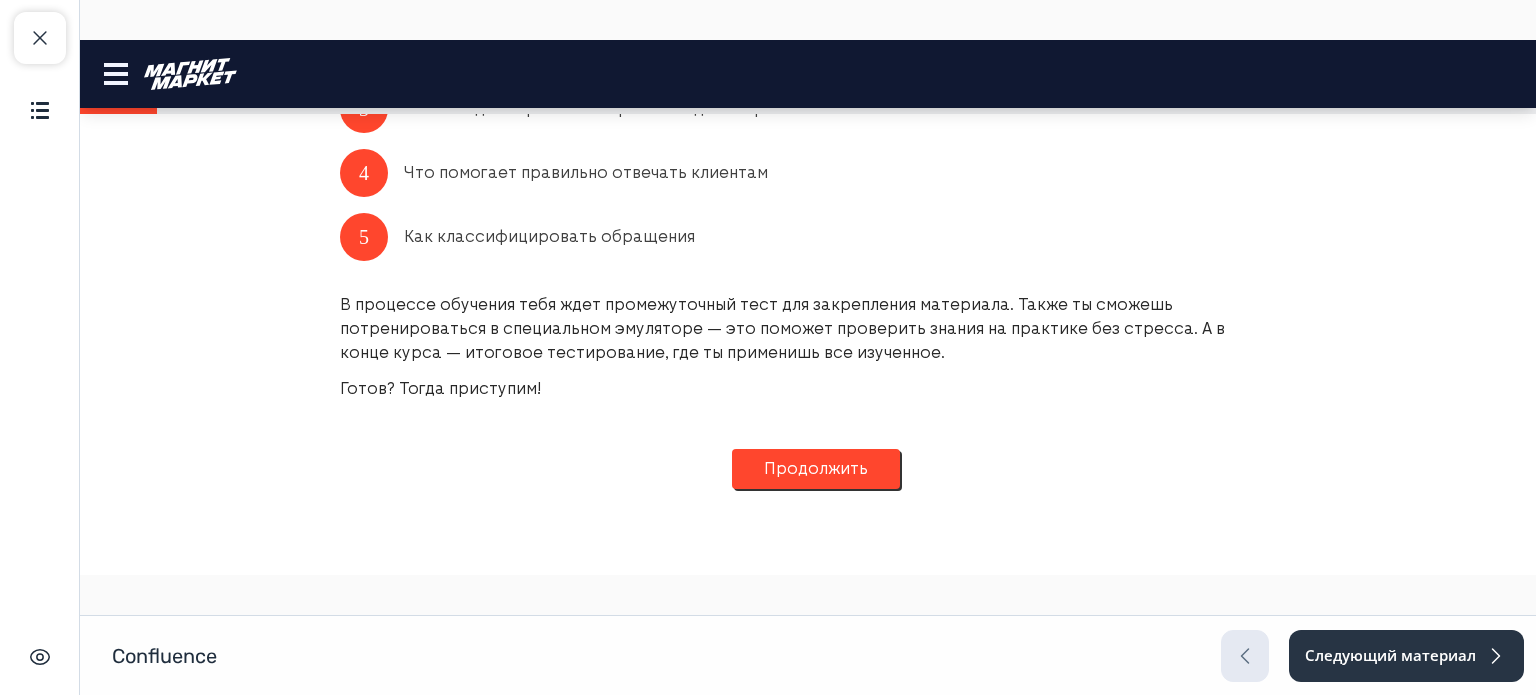 click on "Продолжить" at bounding box center [816, 469] 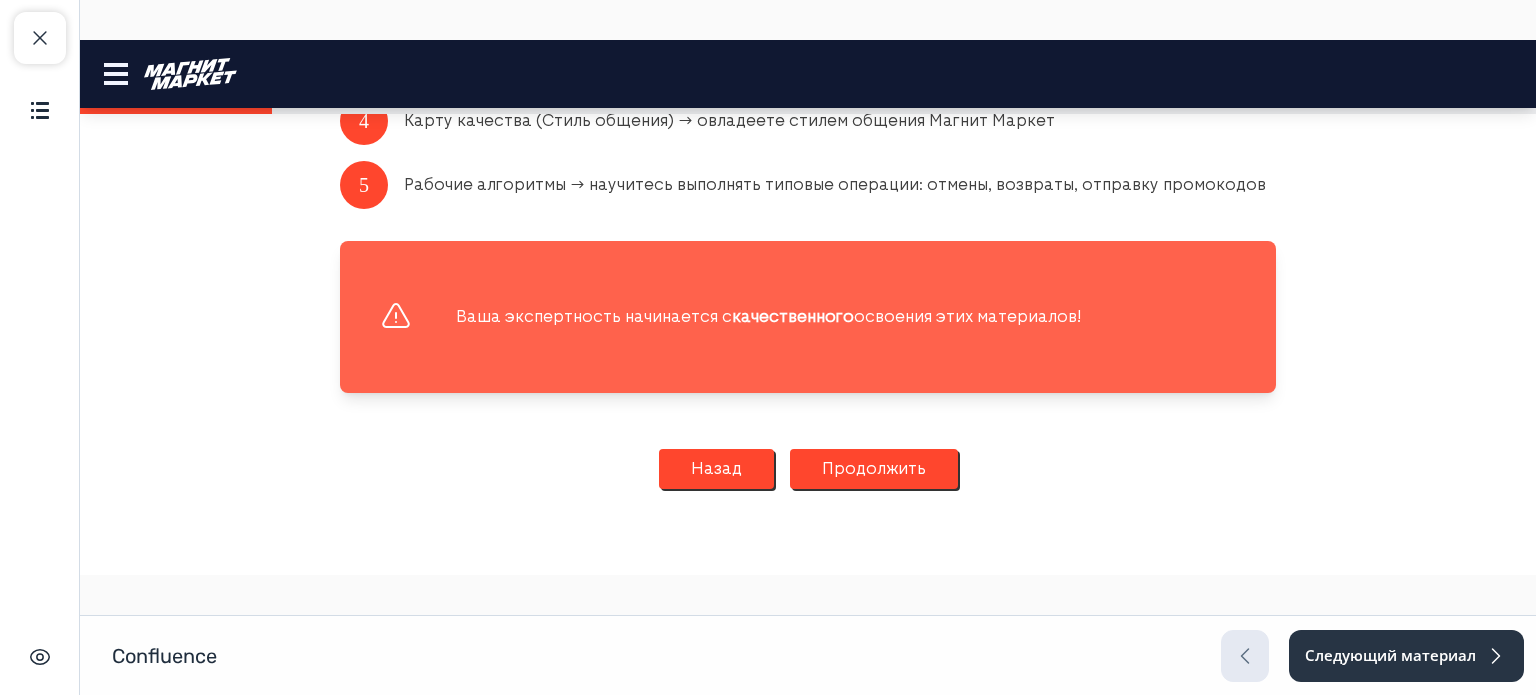 scroll, scrollTop: 580, scrollLeft: 0, axis: vertical 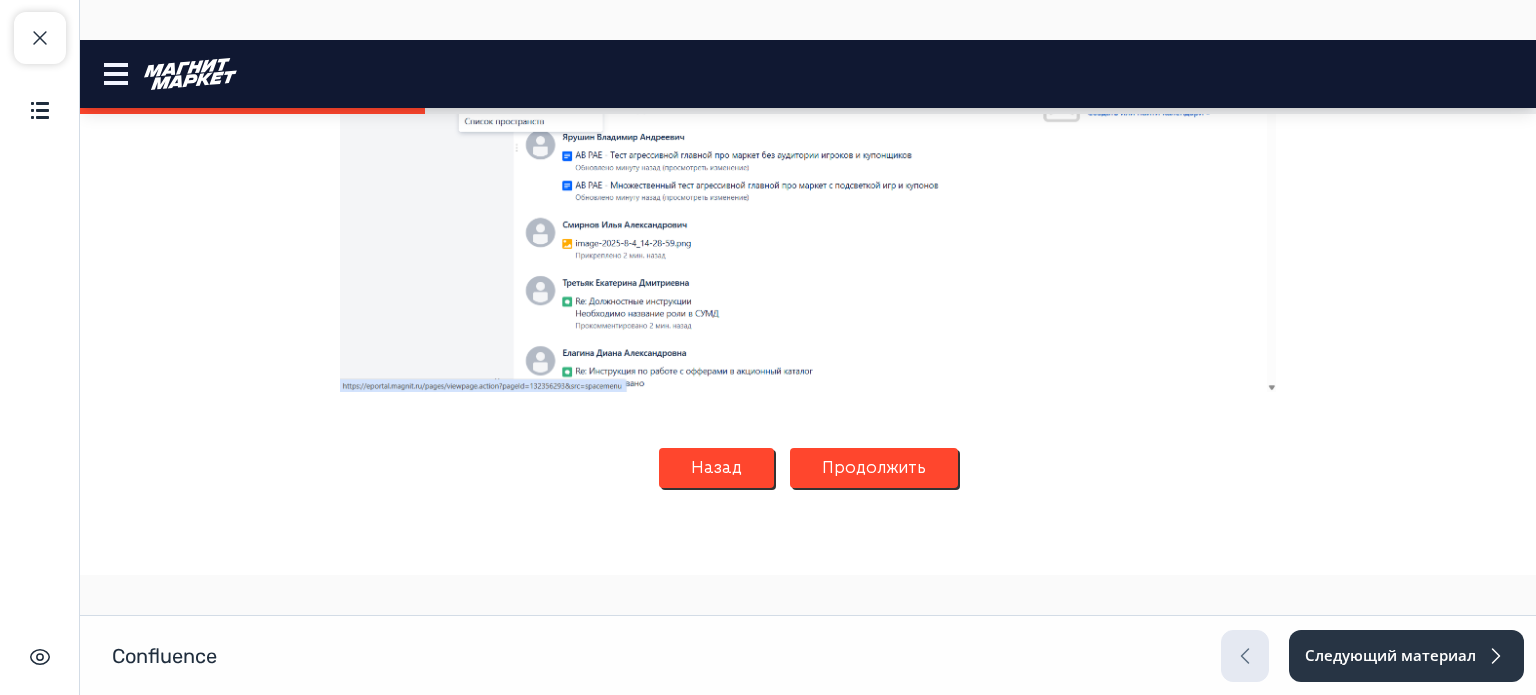 click on "Продолжить" at bounding box center [874, 468] 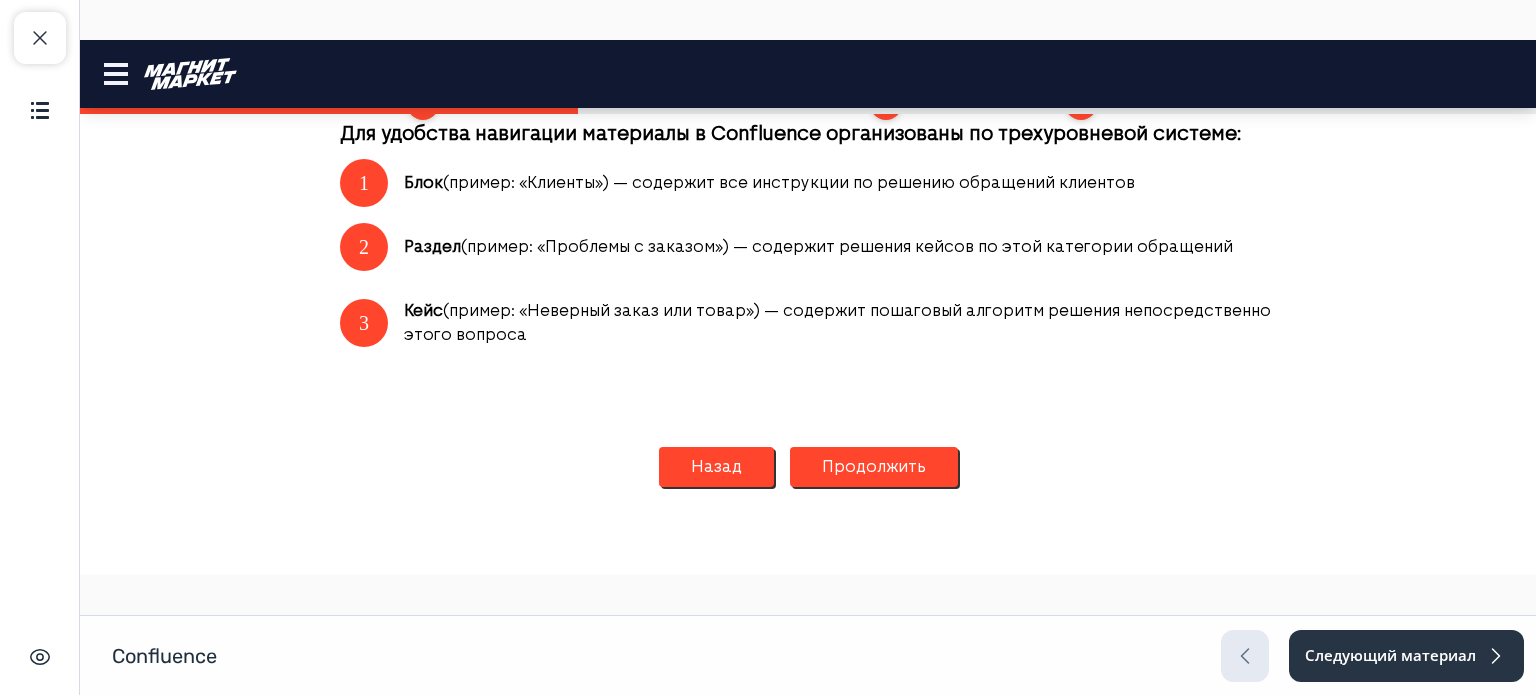 scroll, scrollTop: 1200, scrollLeft: 0, axis: vertical 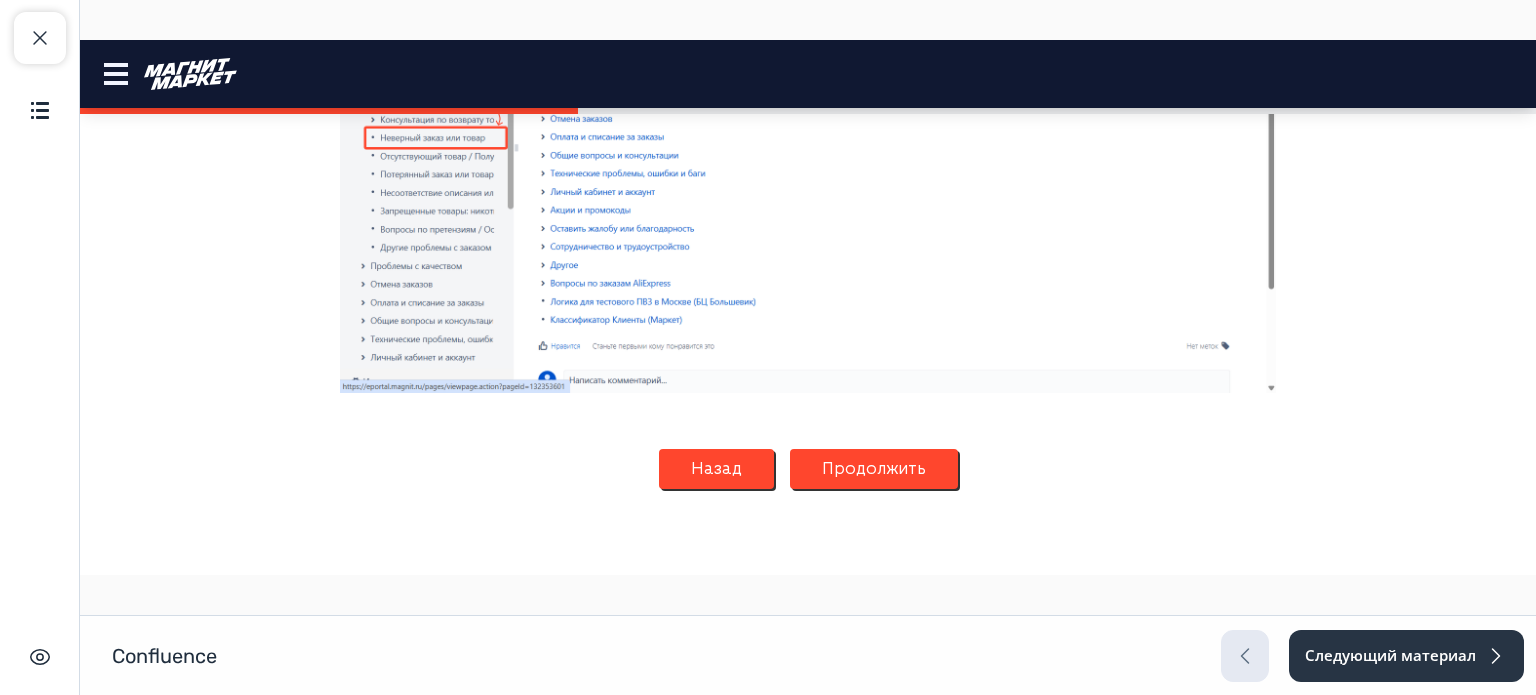 click on "Продолжить" at bounding box center (874, 469) 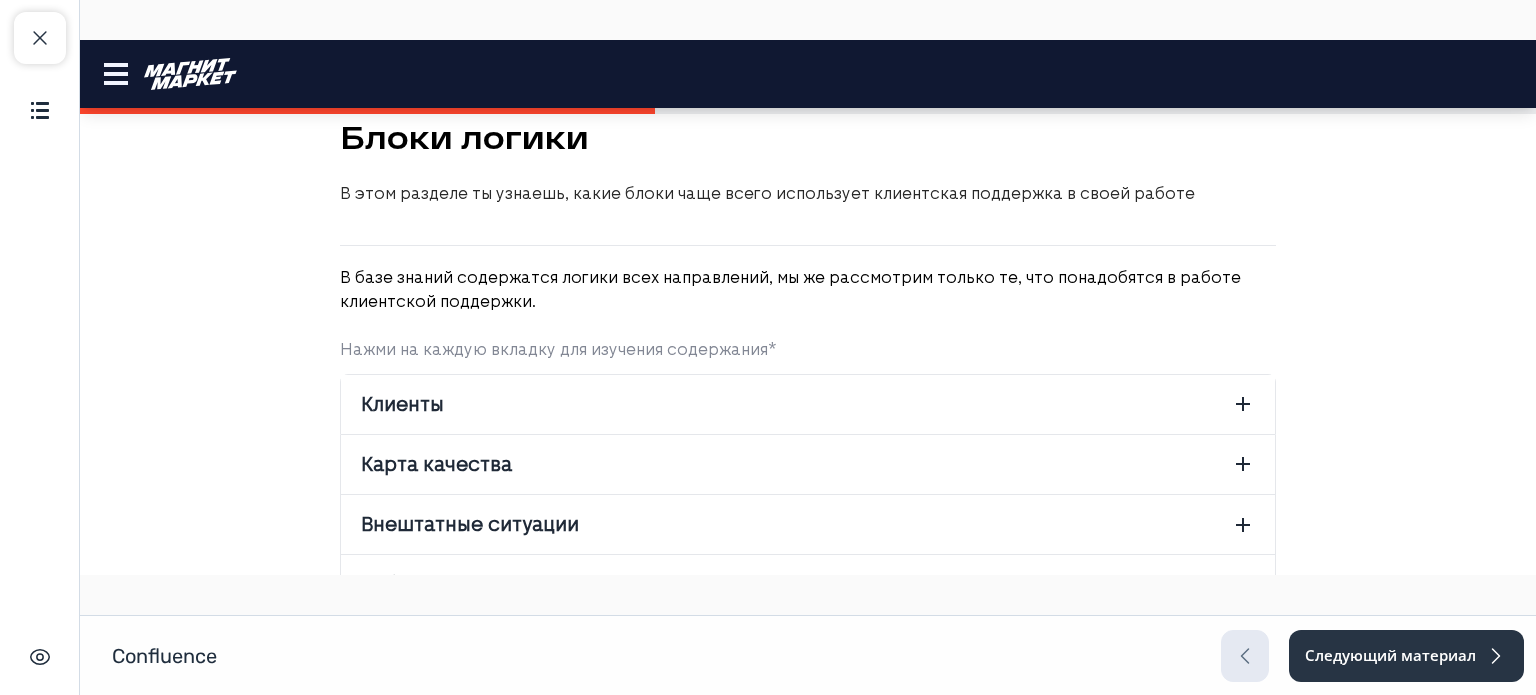 scroll, scrollTop: 0, scrollLeft: 0, axis: both 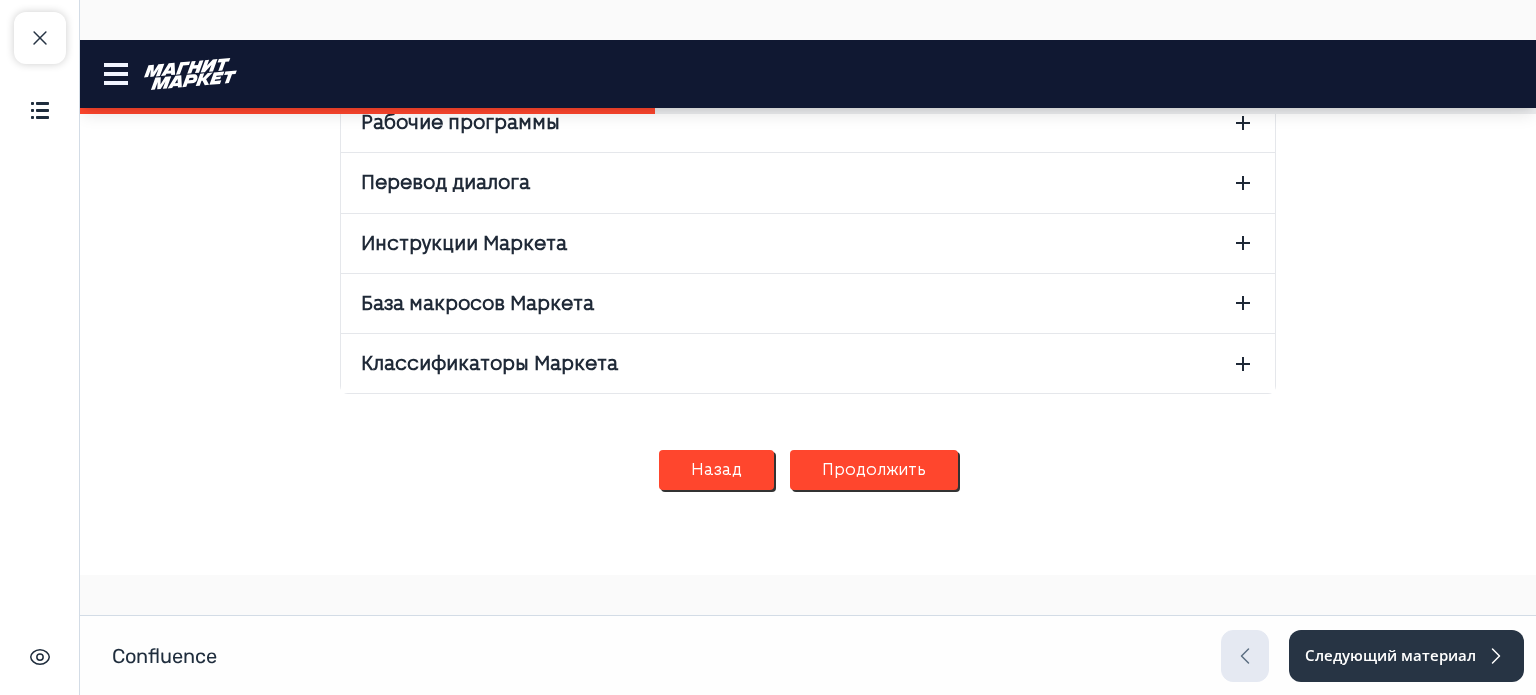 click on "Продолжить" at bounding box center [874, 470] 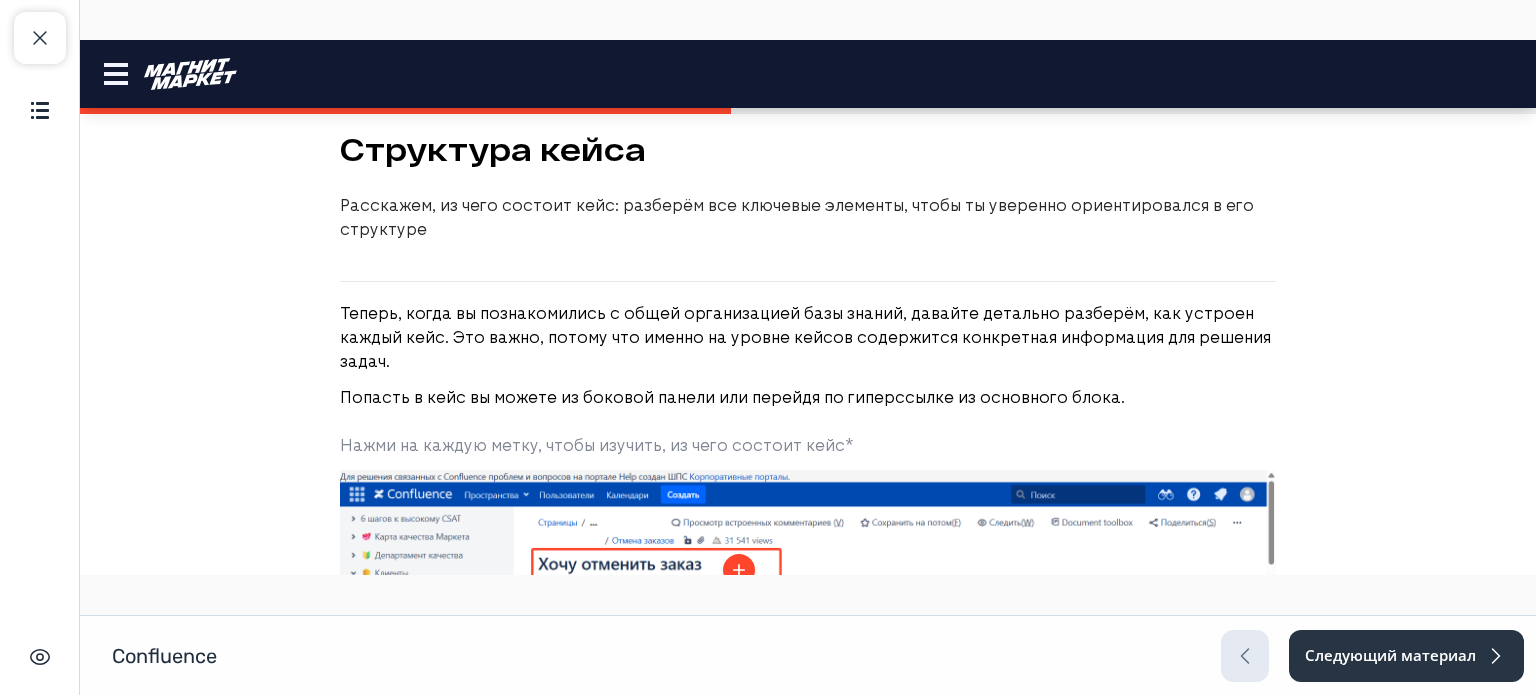 scroll, scrollTop: 0, scrollLeft: 0, axis: both 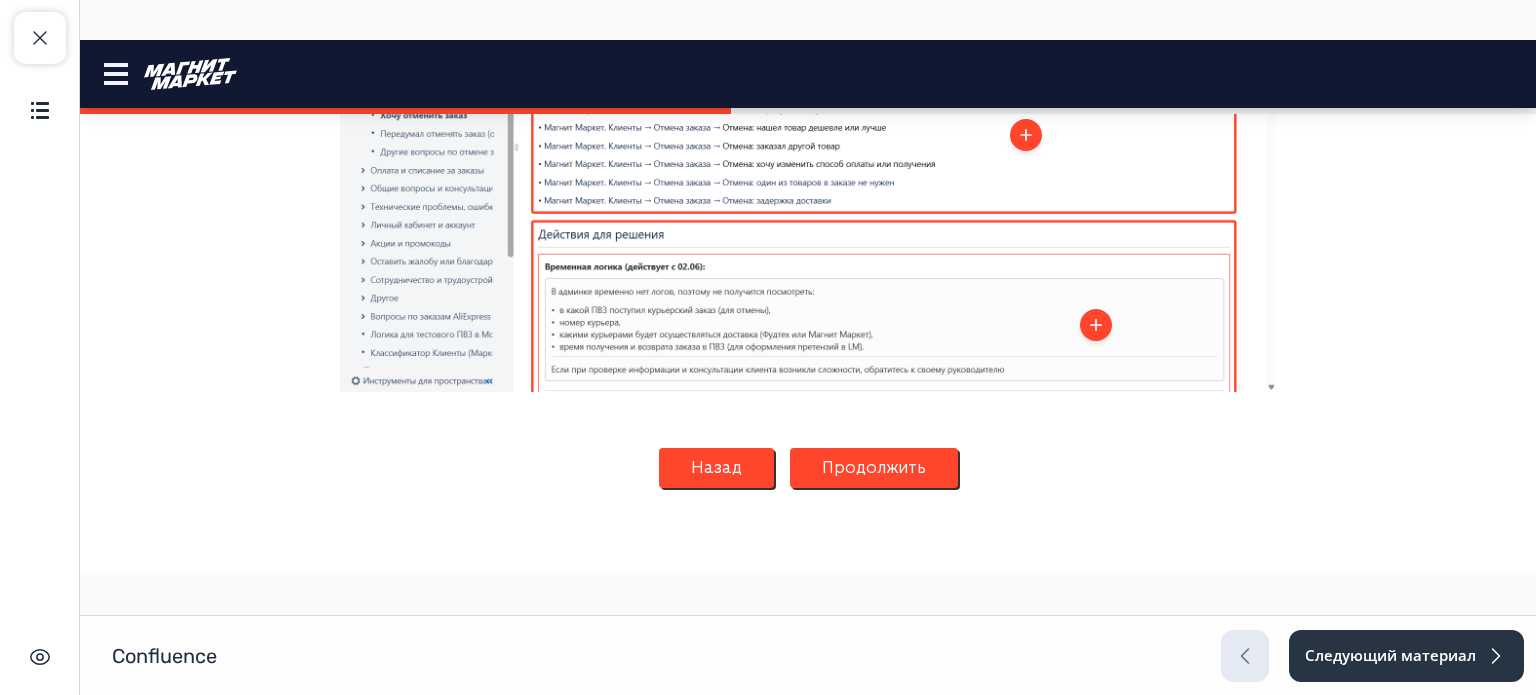 click on "Продолжить" at bounding box center (874, 468) 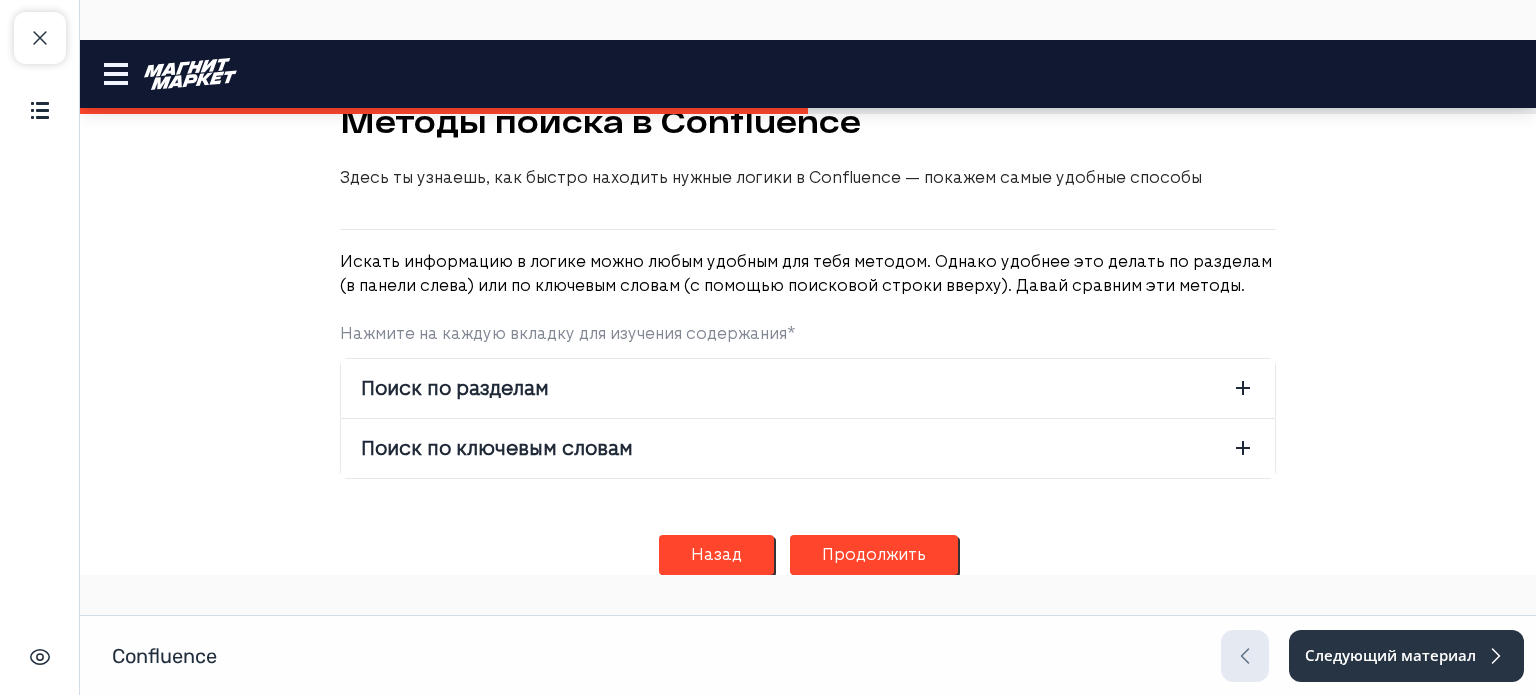 scroll, scrollTop: 186, scrollLeft: 0, axis: vertical 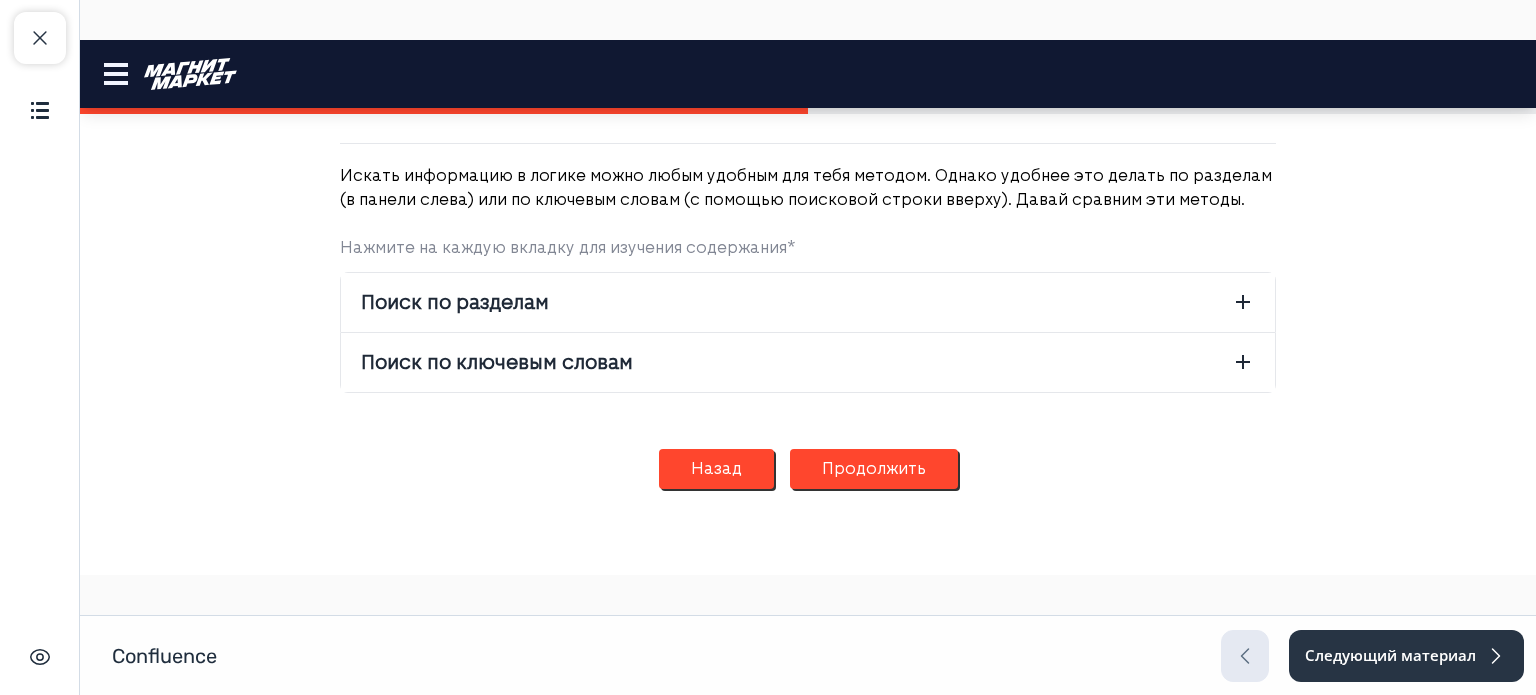click on "Продолжить" at bounding box center (874, 469) 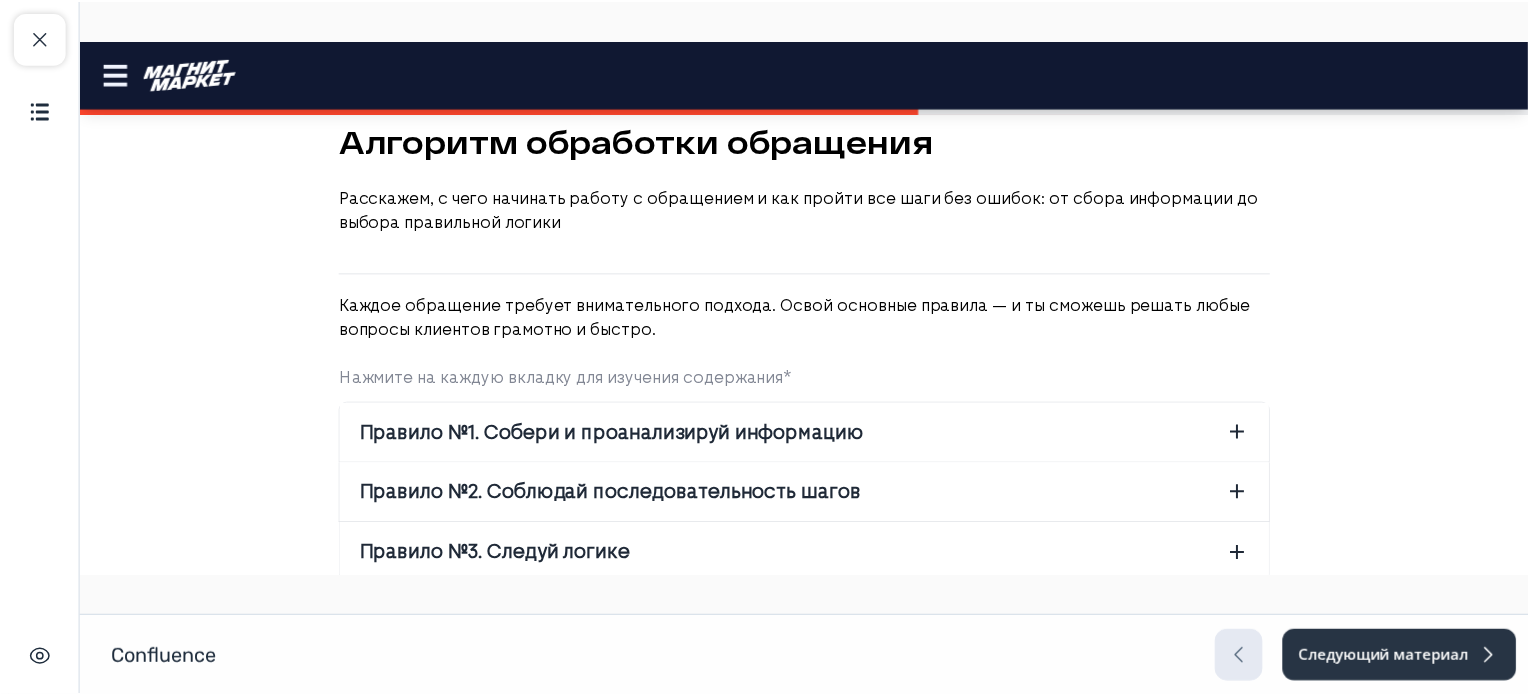 scroll, scrollTop: 0, scrollLeft: 0, axis: both 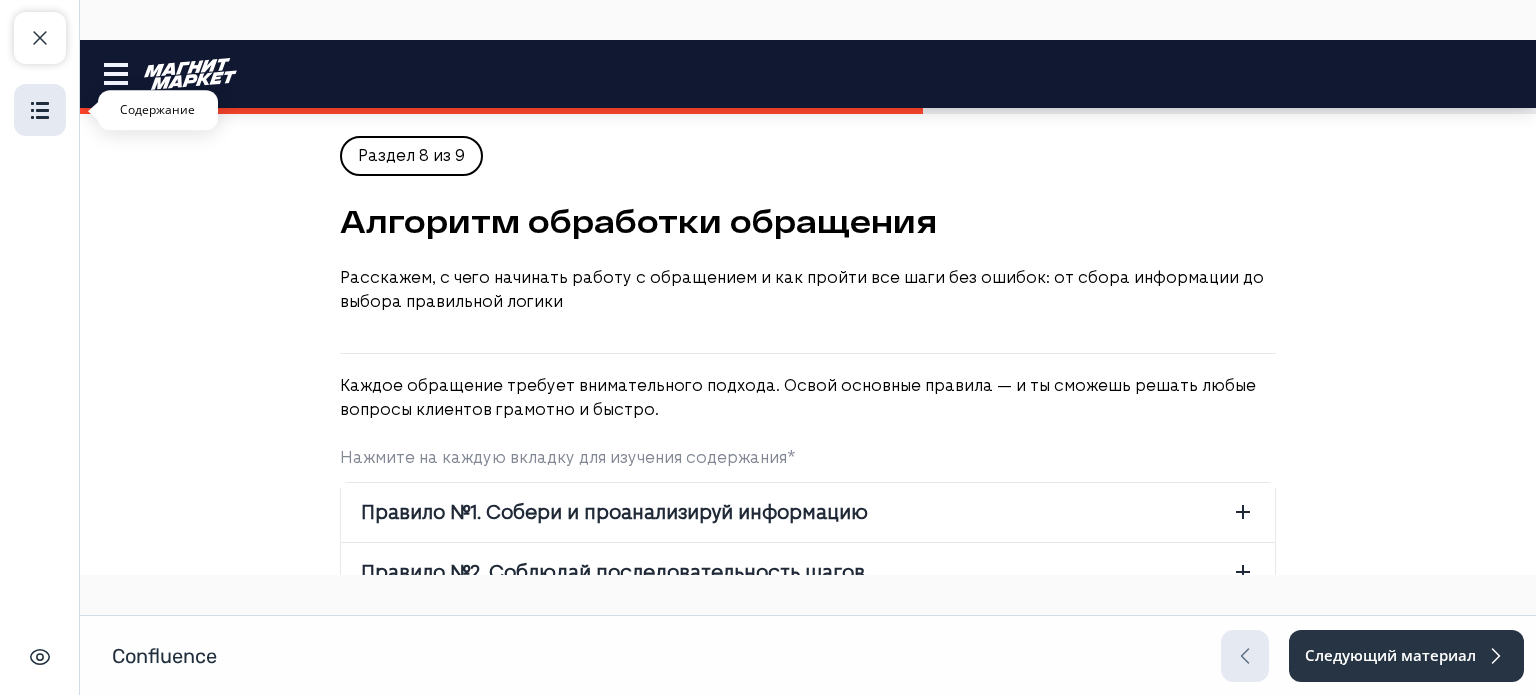 click at bounding box center [40, 110] 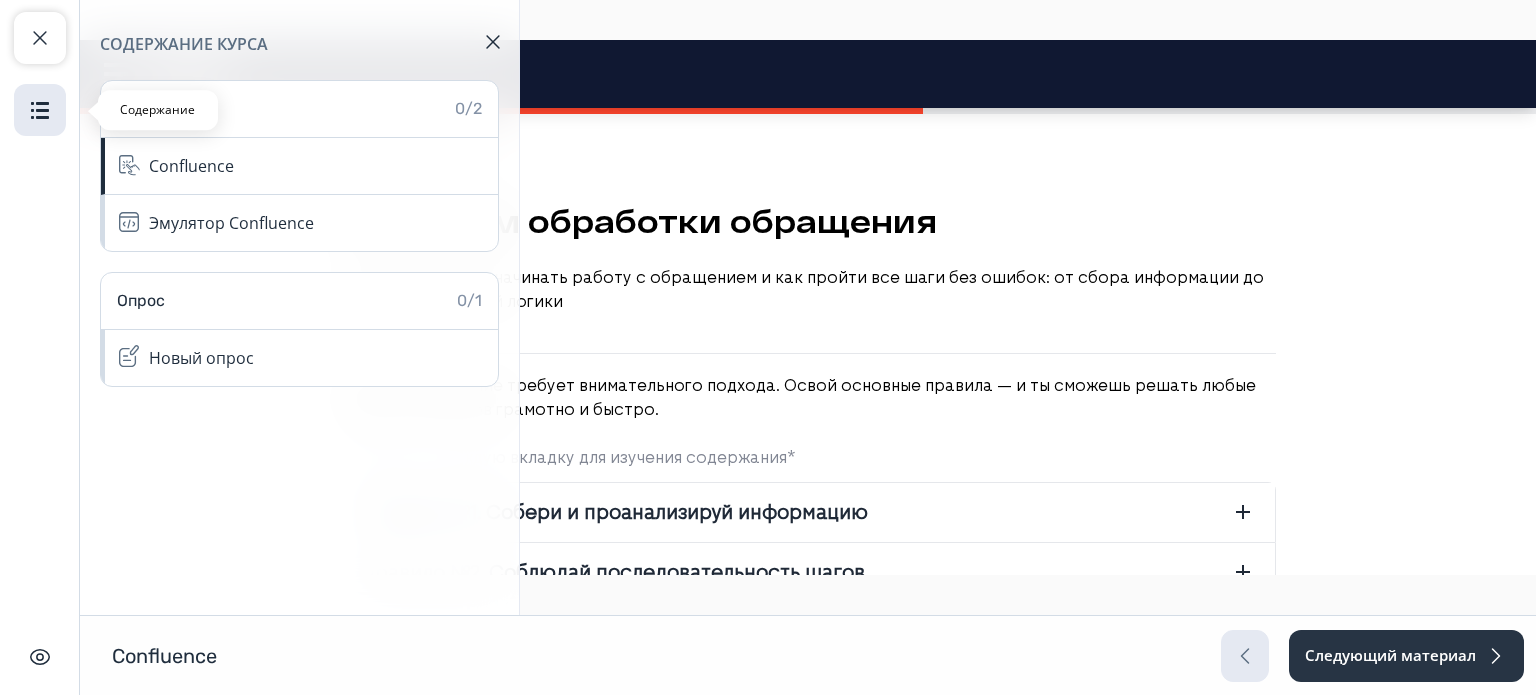 click at bounding box center [40, 110] 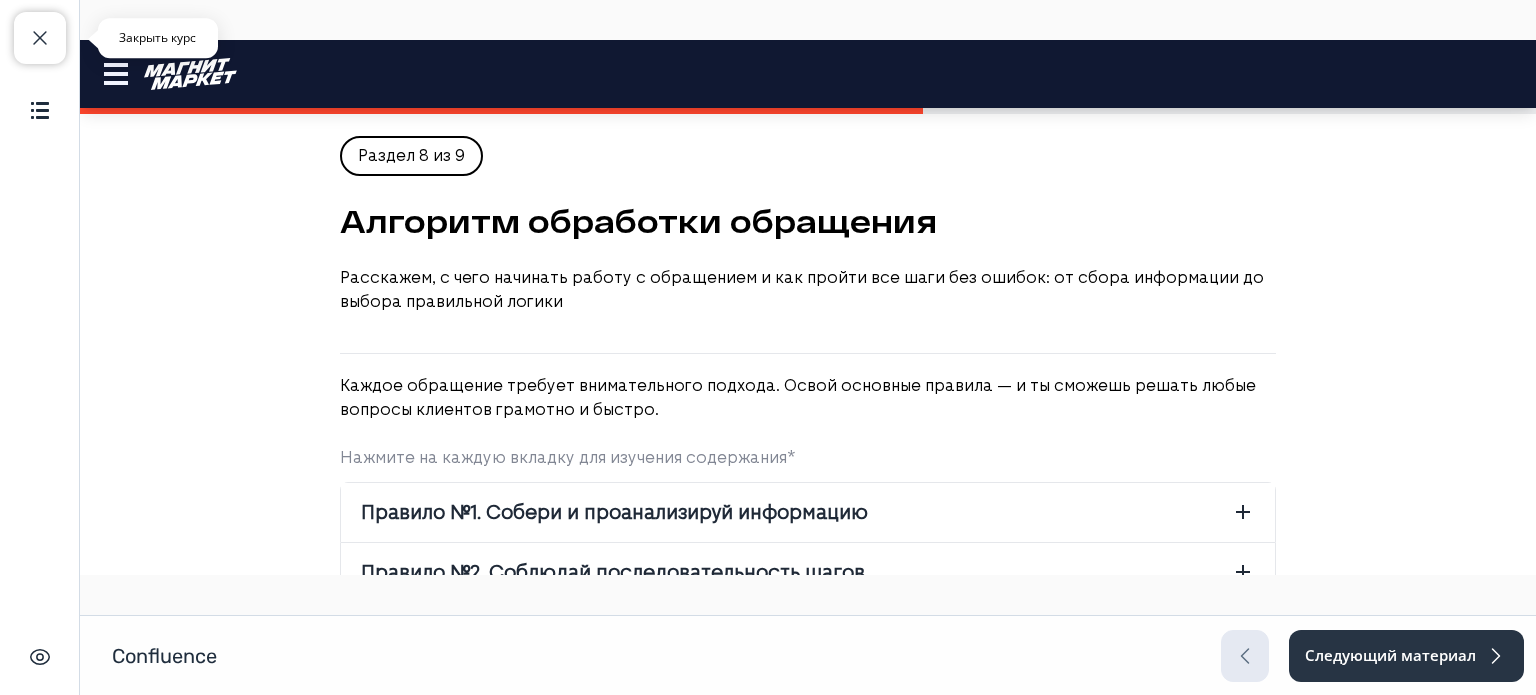 click at bounding box center [40, 38] 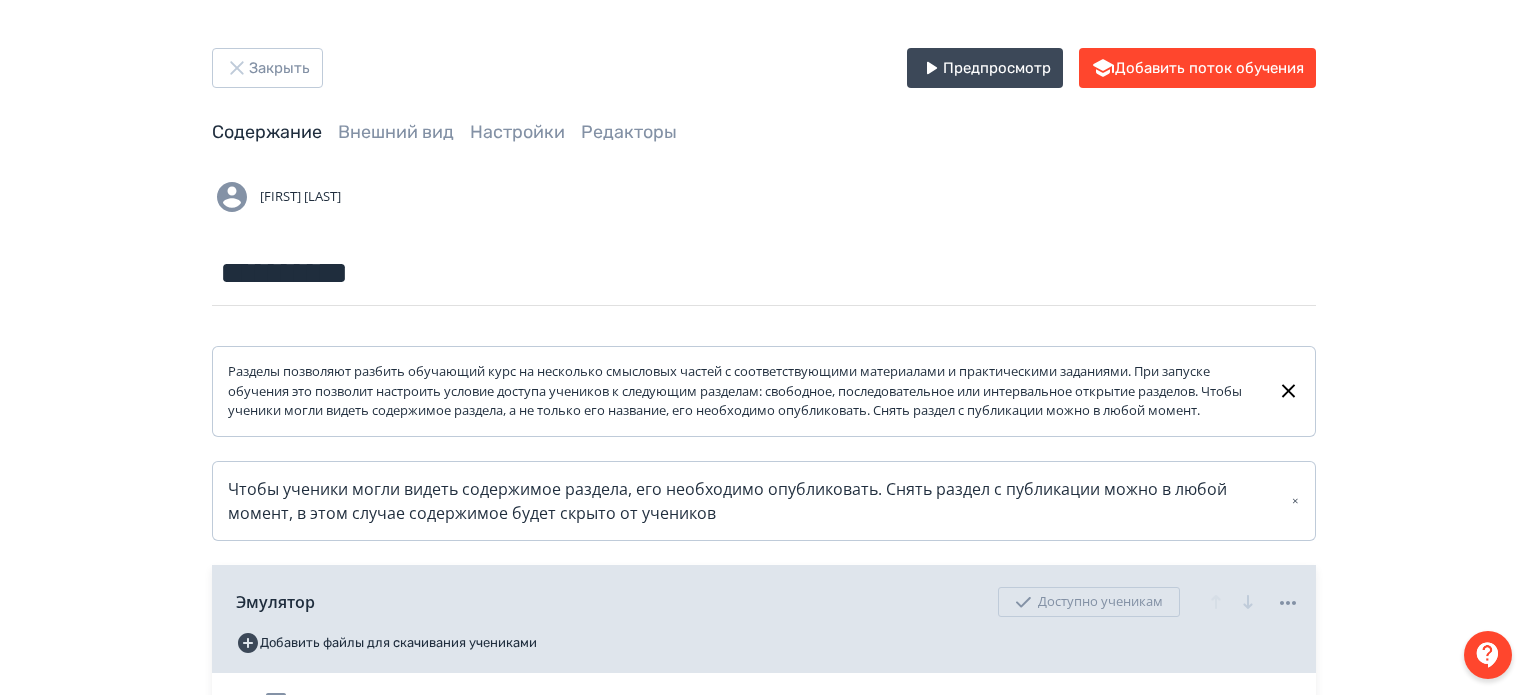 scroll, scrollTop: 400, scrollLeft: 0, axis: vertical 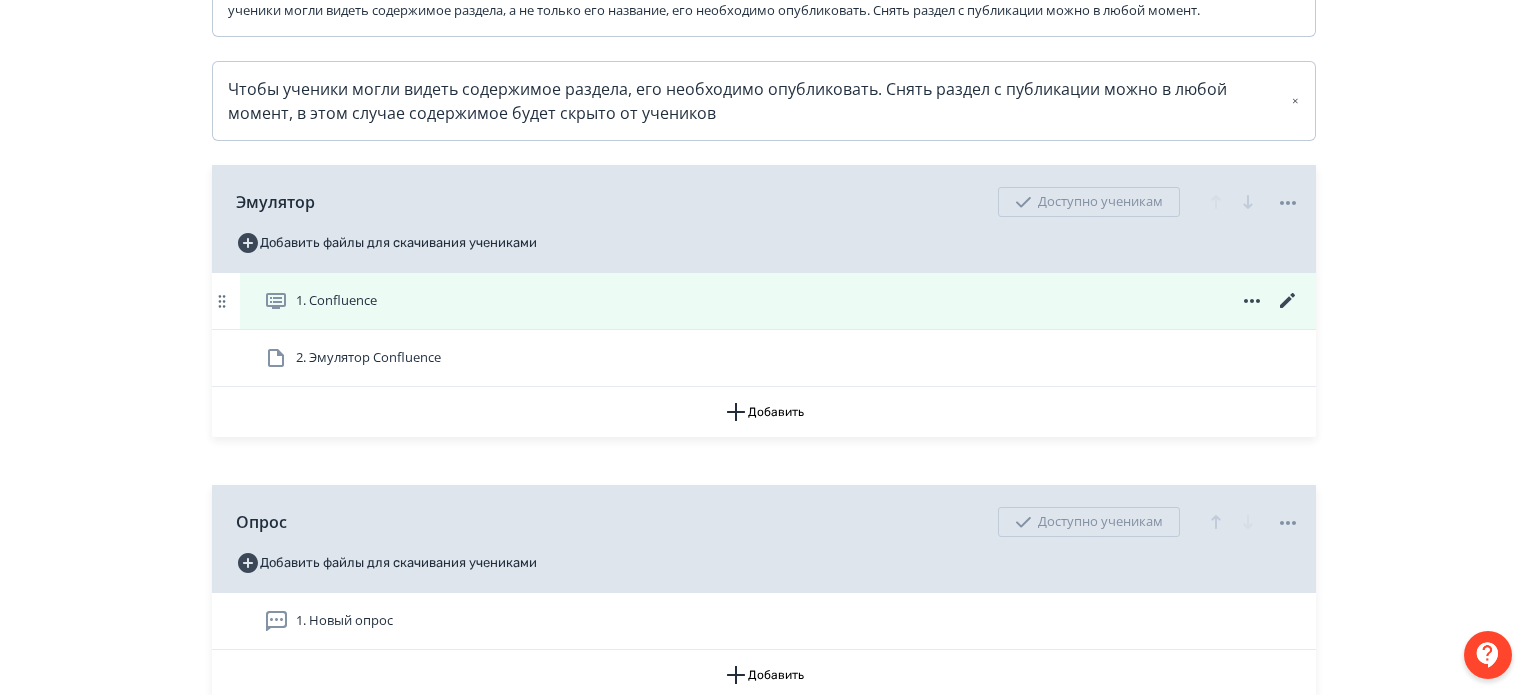 click 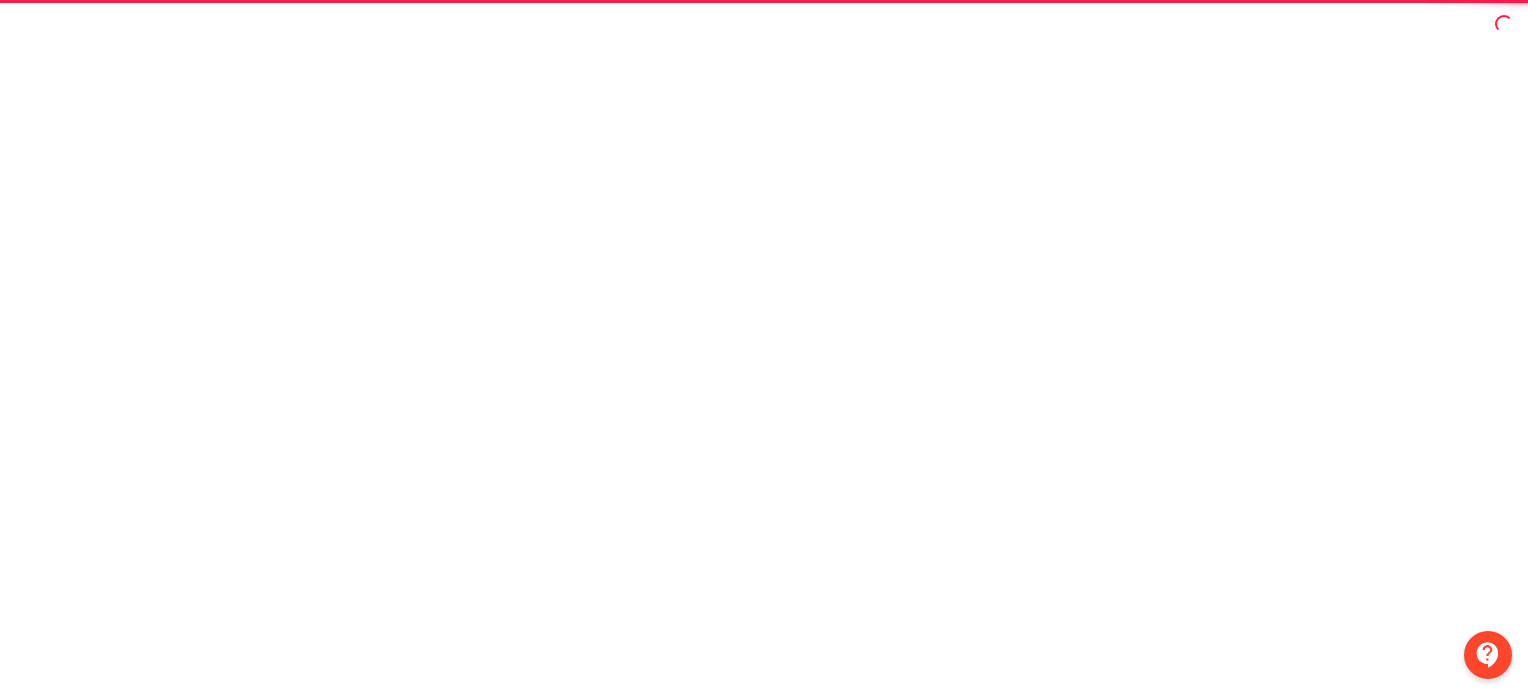 scroll, scrollTop: 76, scrollLeft: 0, axis: vertical 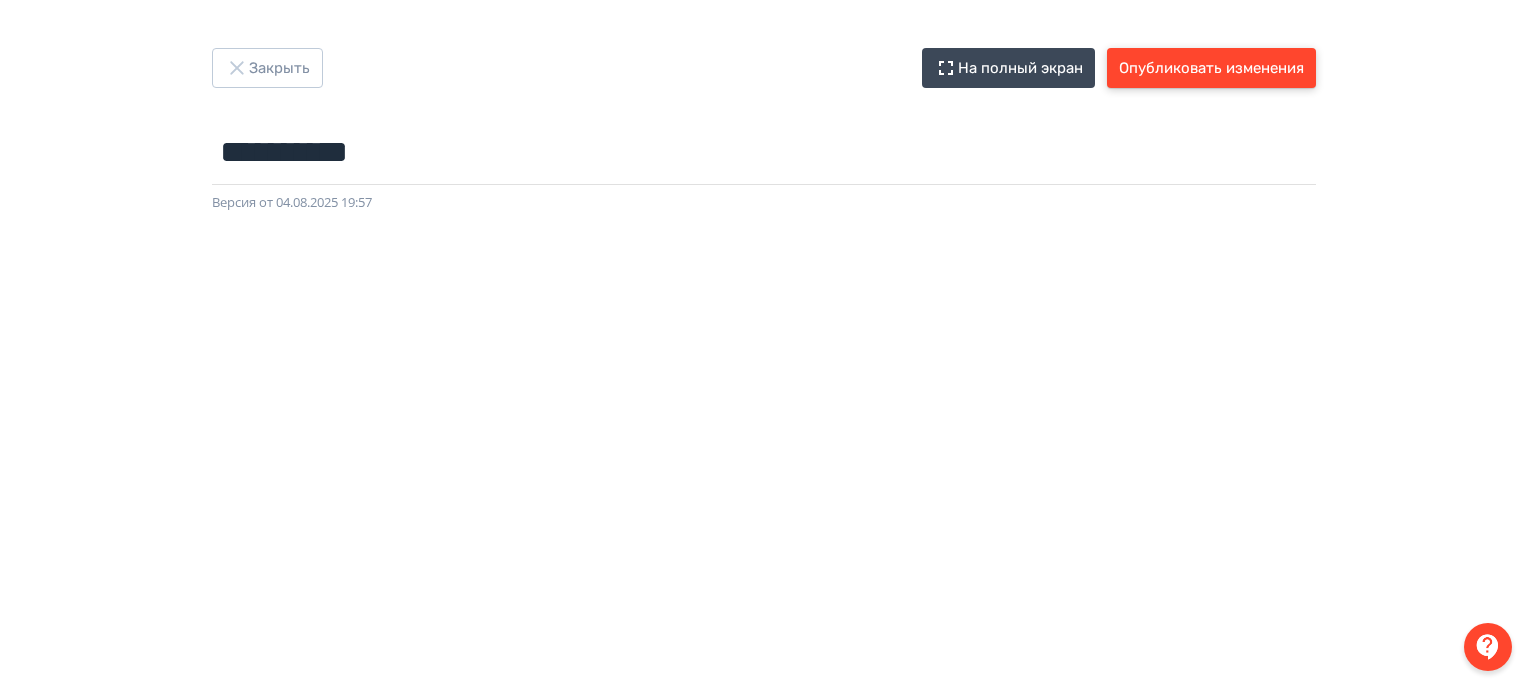 click on "Опубликовать изменения" at bounding box center [1211, 68] 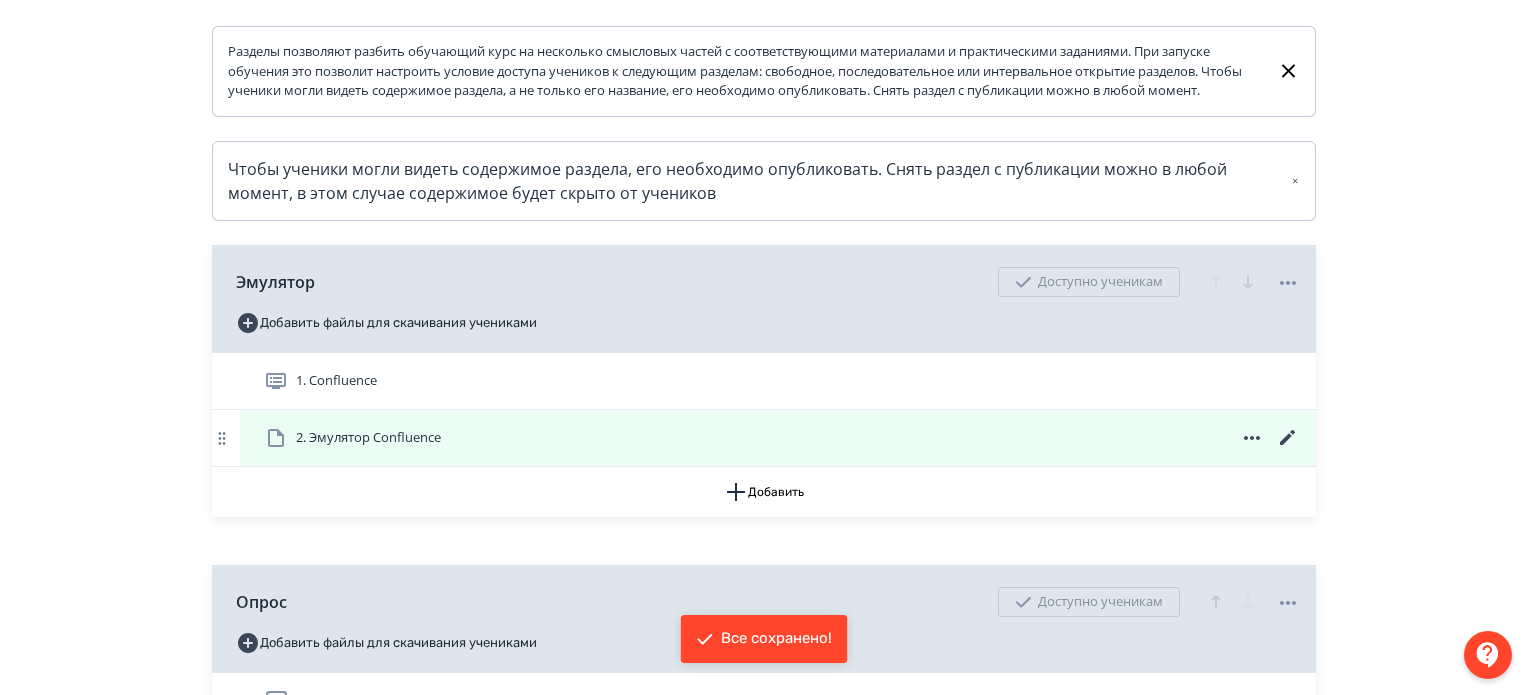 scroll, scrollTop: 400, scrollLeft: 0, axis: vertical 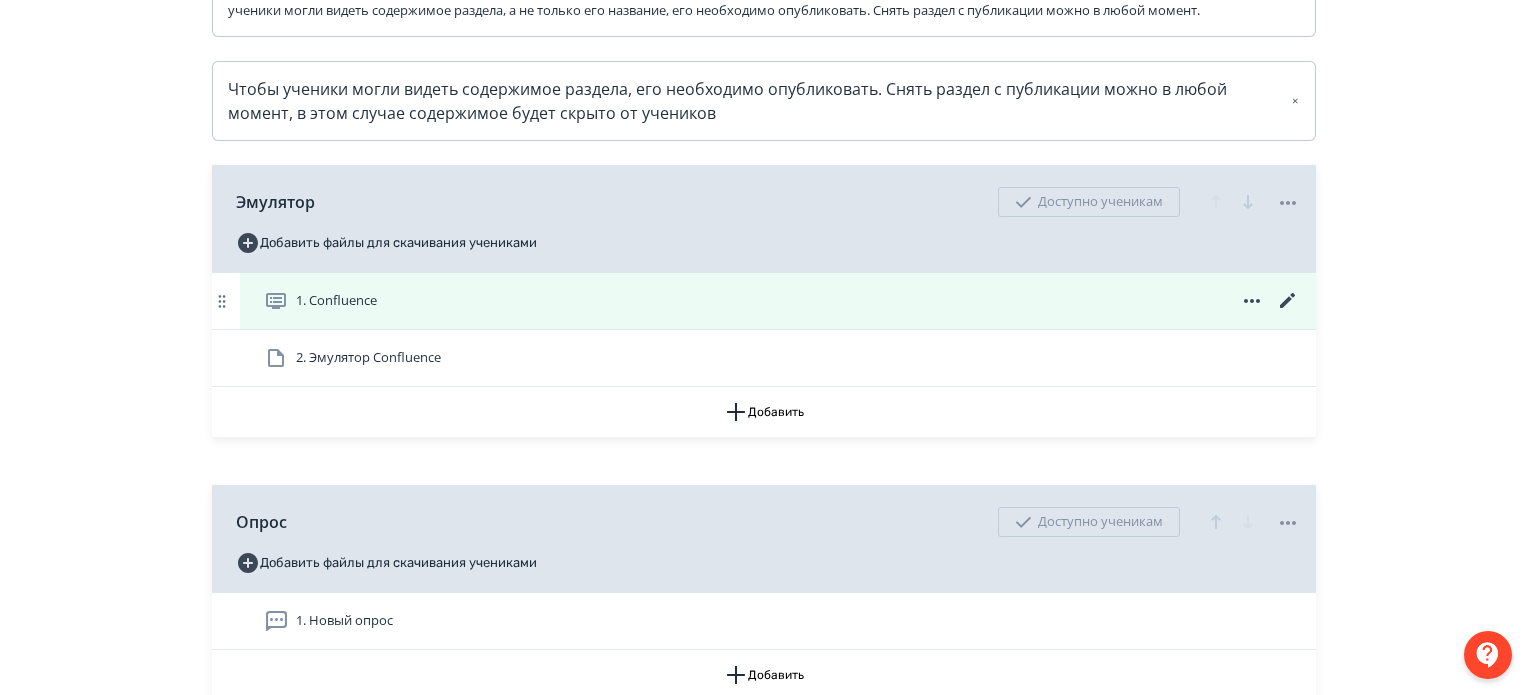 click on "1. Confluence" at bounding box center [336, 301] 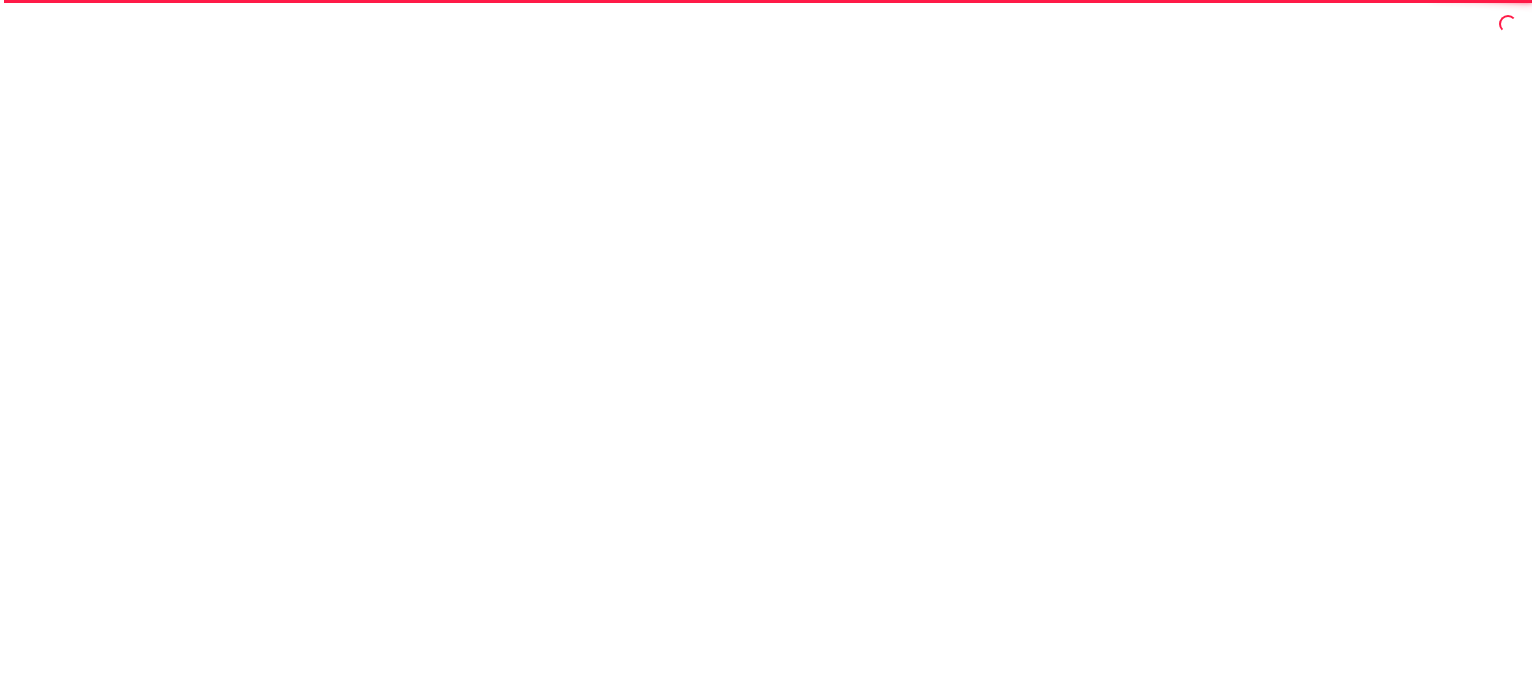 scroll, scrollTop: 0, scrollLeft: 0, axis: both 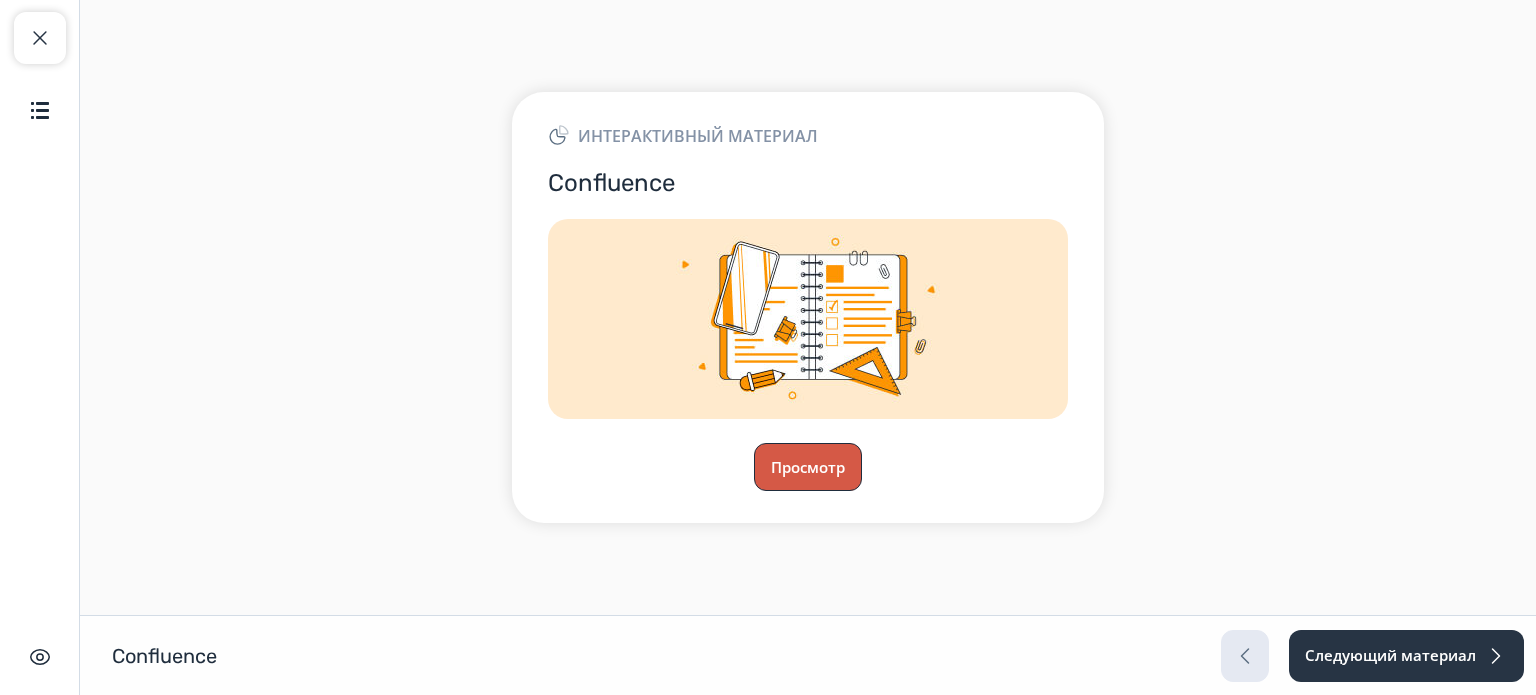 click on "Просмотр" at bounding box center (808, 467) 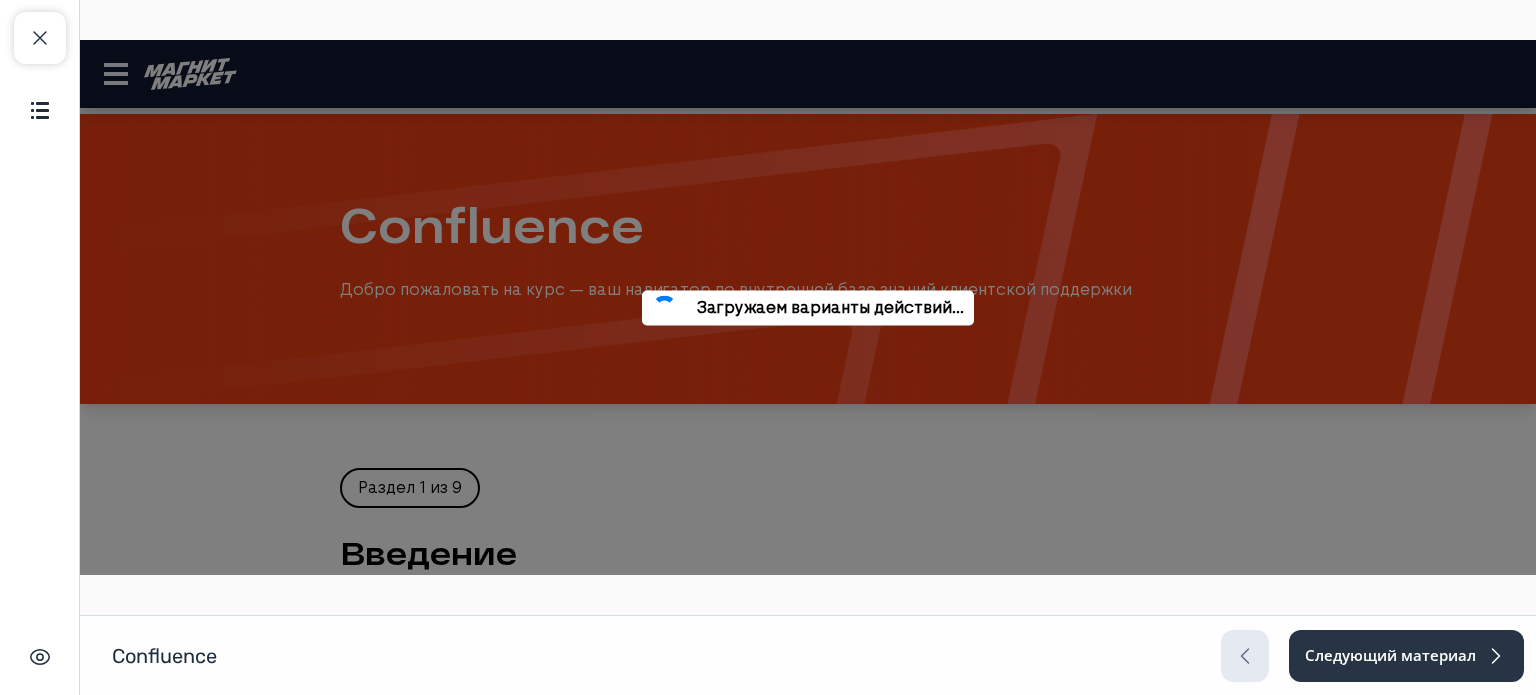 scroll, scrollTop: 0, scrollLeft: 0, axis: both 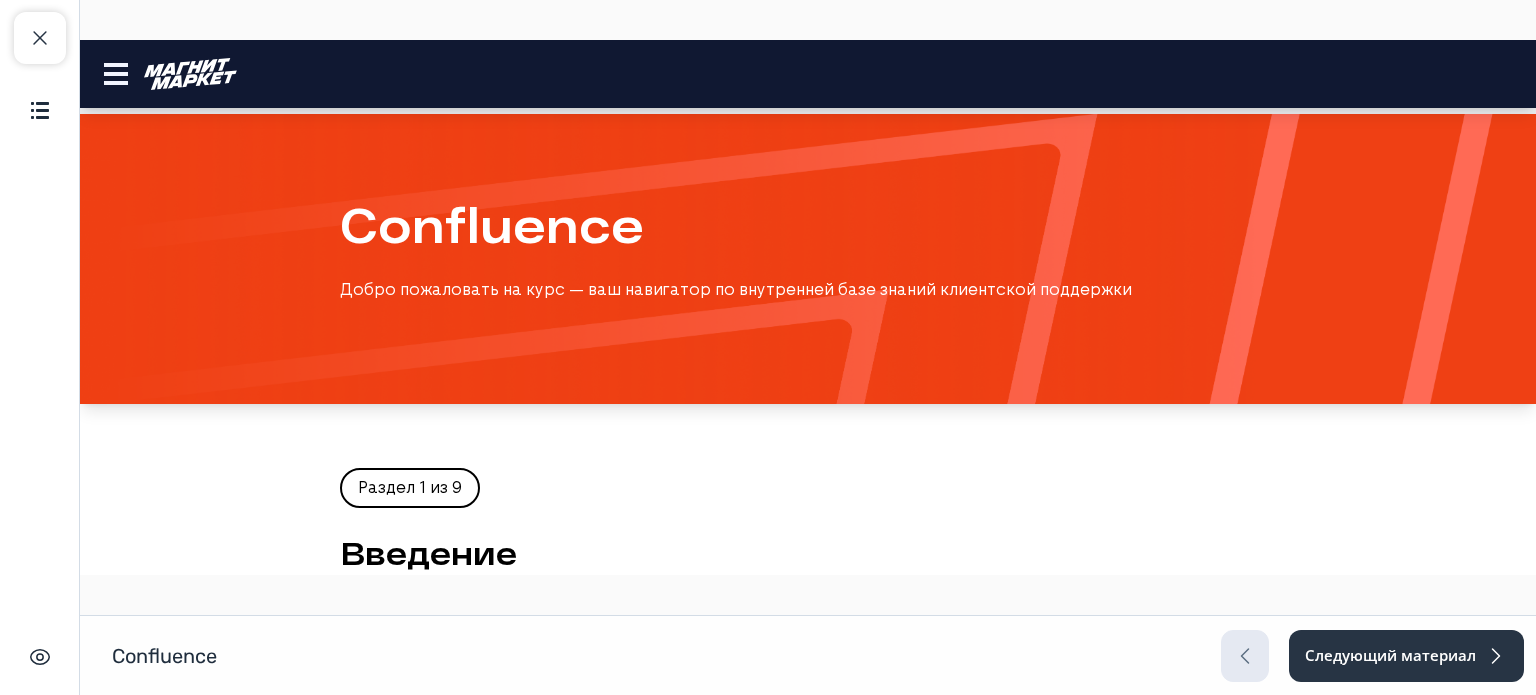 click 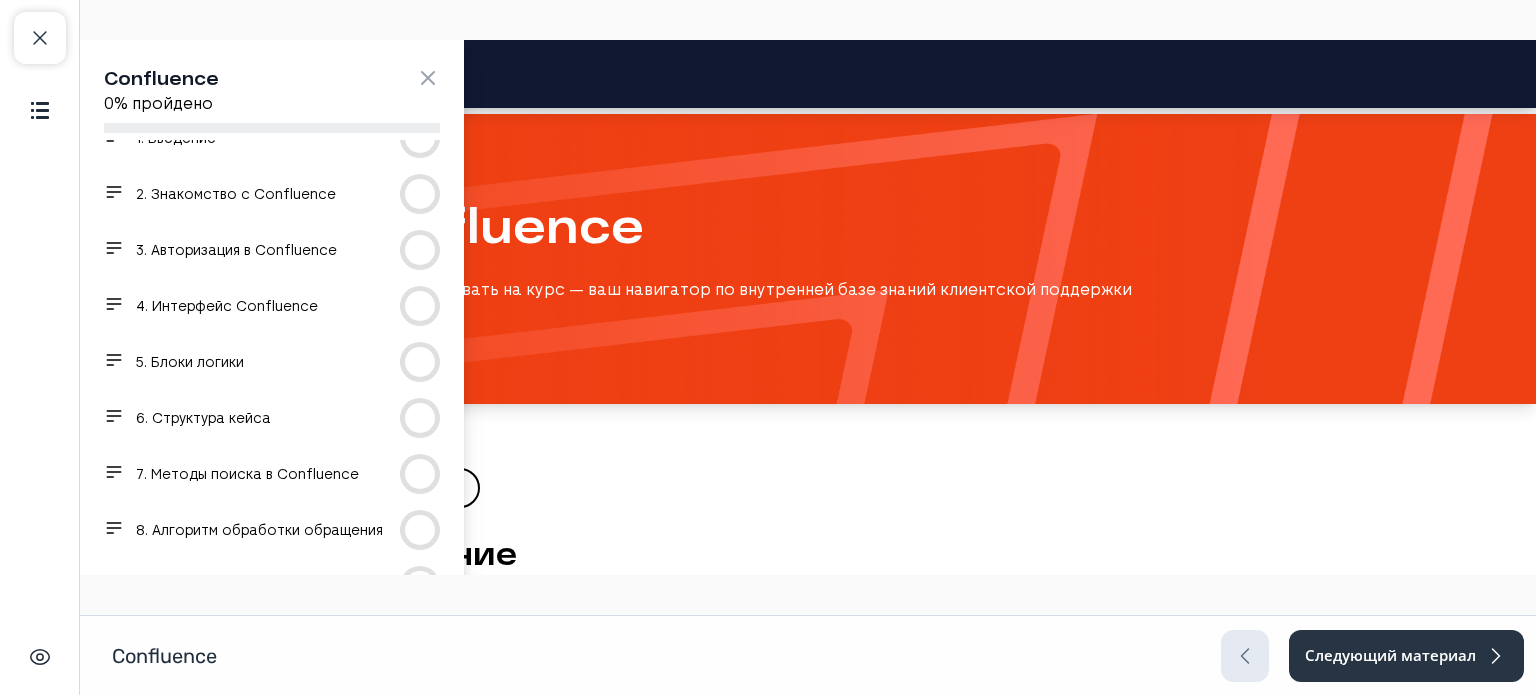 scroll, scrollTop: 0, scrollLeft: 0, axis: both 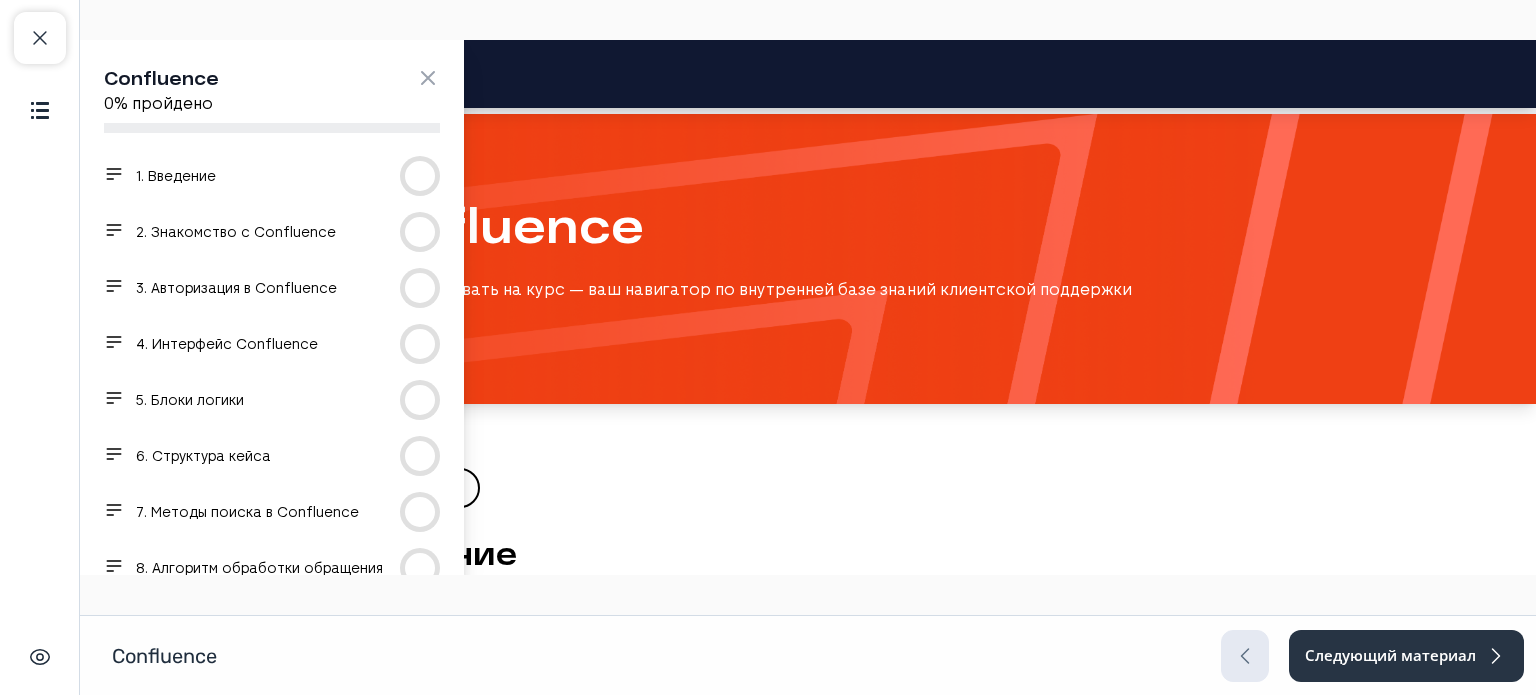 type 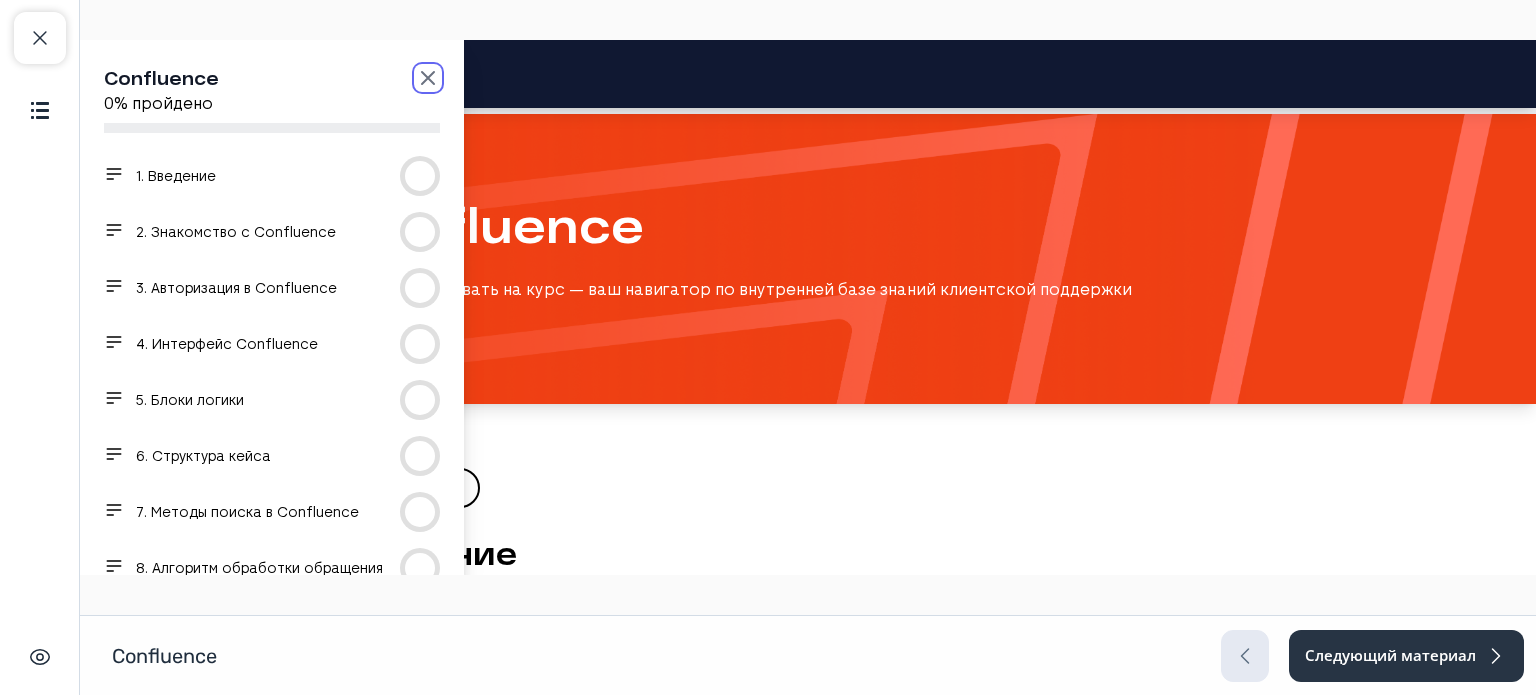 click 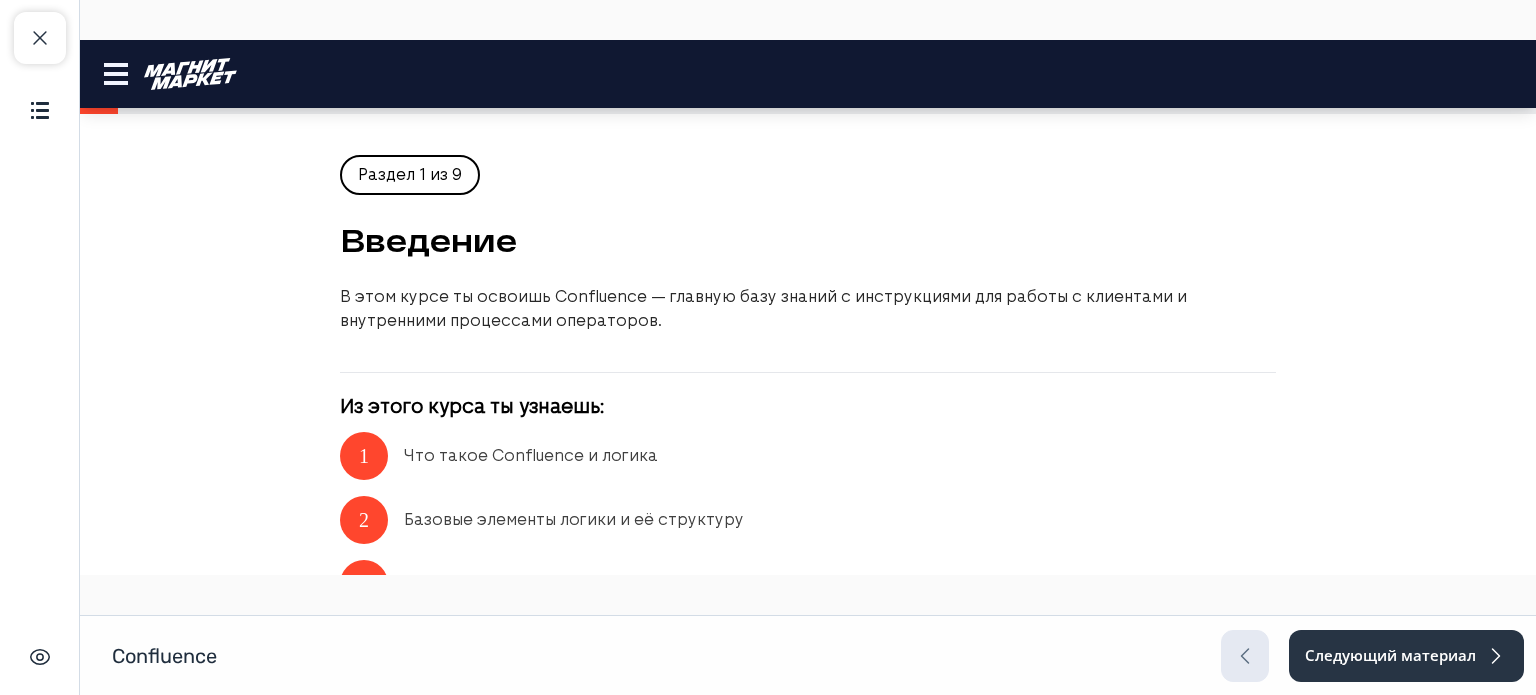 scroll, scrollTop: 400, scrollLeft: 0, axis: vertical 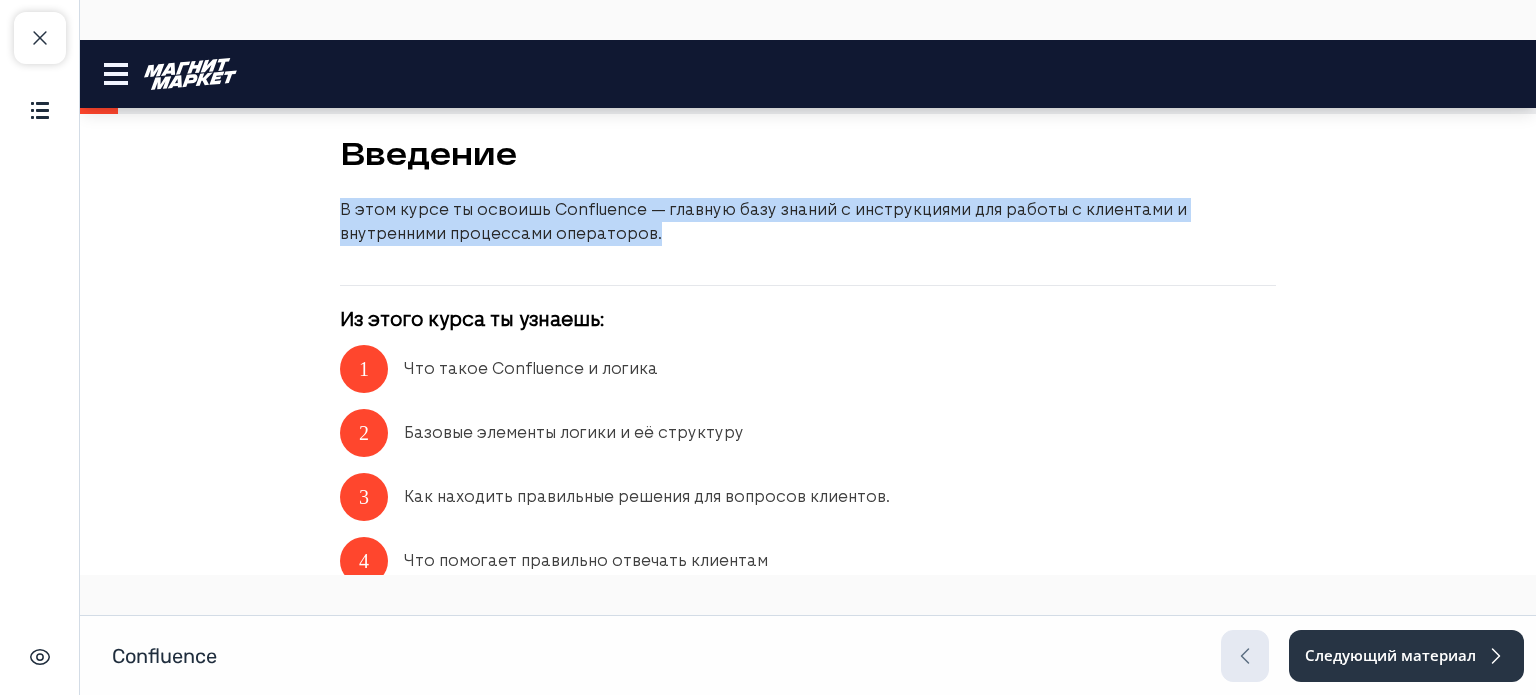 drag, startPoint x: 549, startPoint y: 236, endPoint x: 332, endPoint y: 207, distance: 218.92921 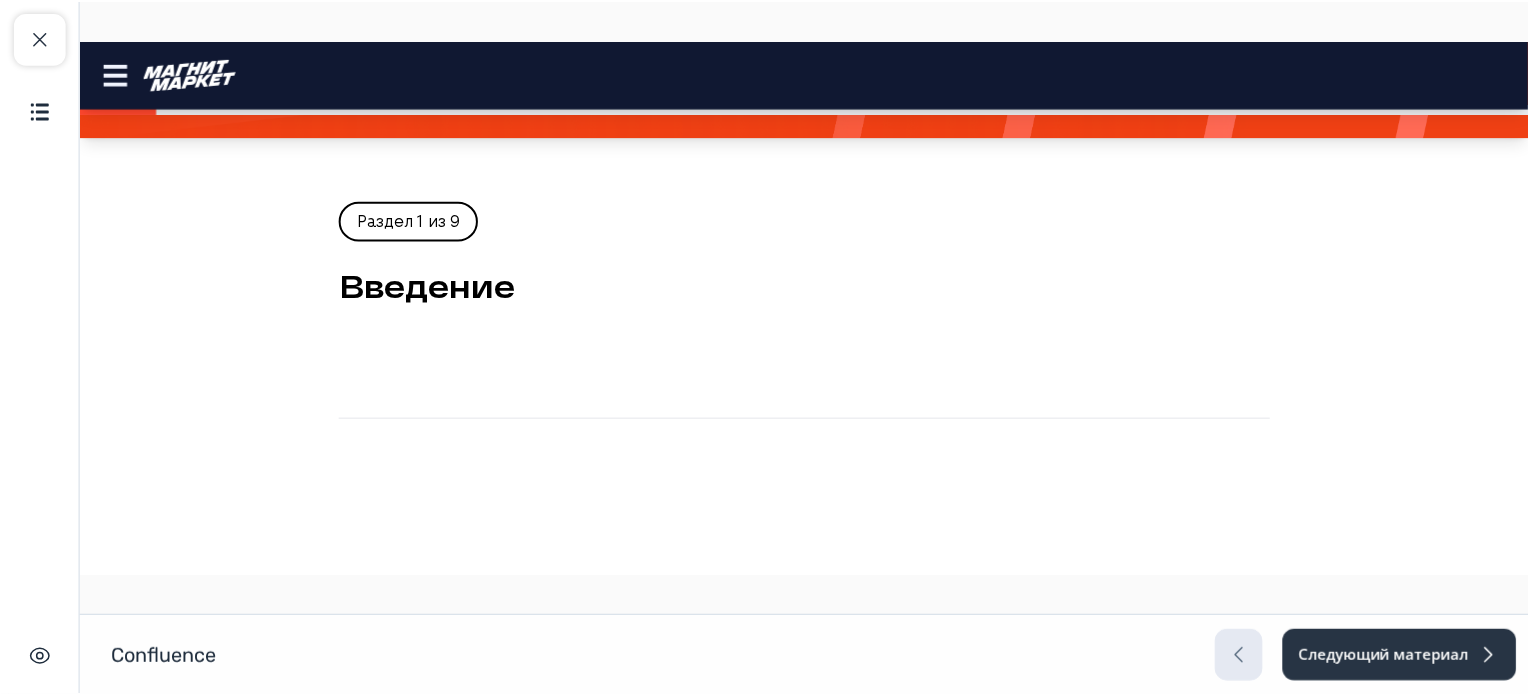 scroll, scrollTop: 0, scrollLeft: 0, axis: both 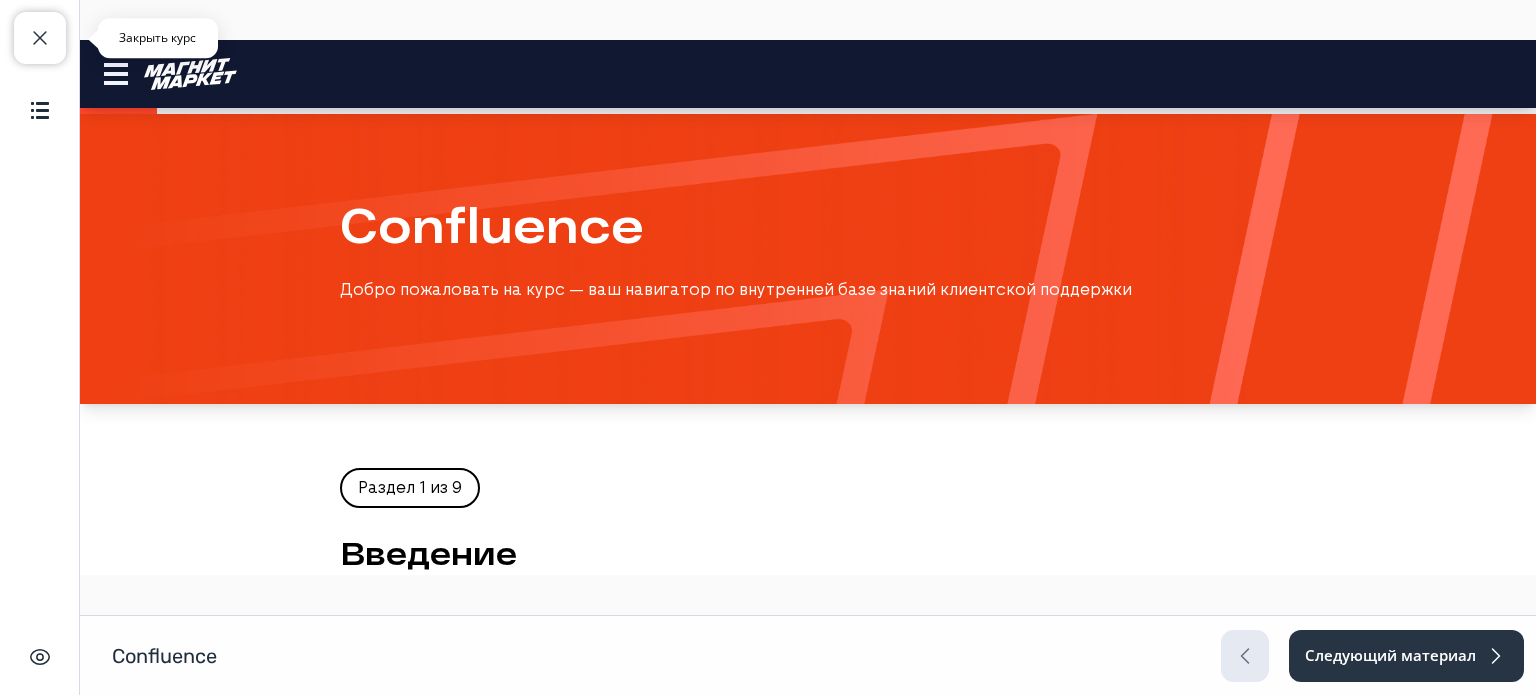 click on "Закрыть курс" at bounding box center [40, 38] 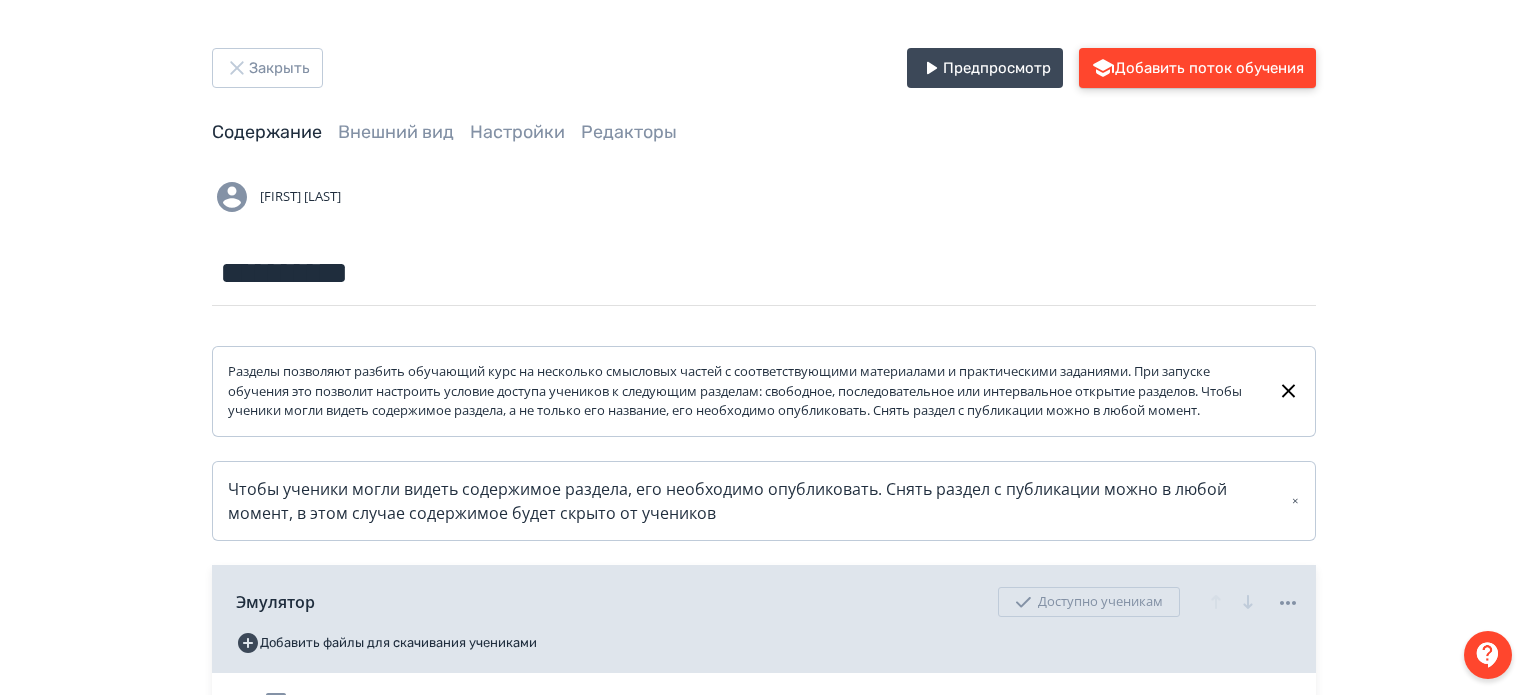 click on "Добавить поток обучения" at bounding box center (1197, 68) 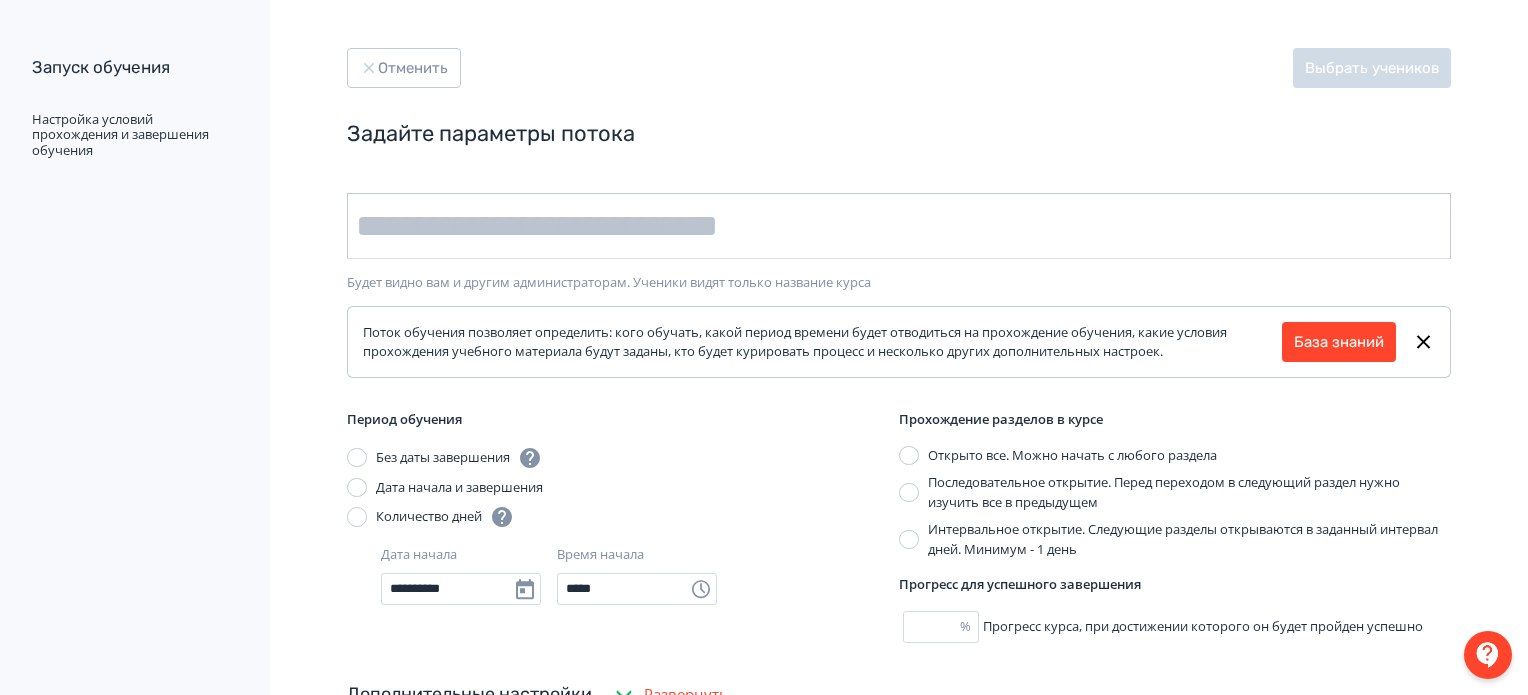 drag, startPoint x: 525, startPoint y: 199, endPoint x: 525, endPoint y: 217, distance: 18 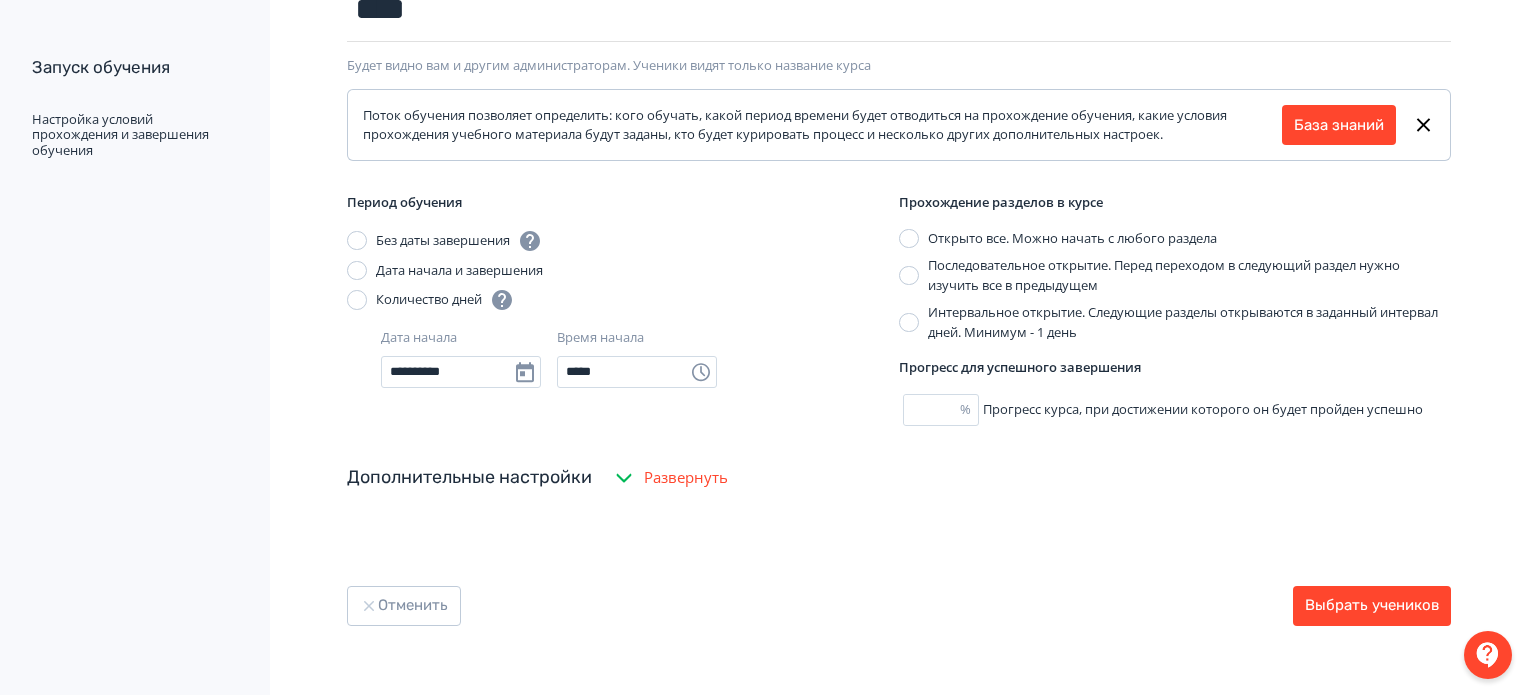 scroll, scrollTop: 217, scrollLeft: 0, axis: vertical 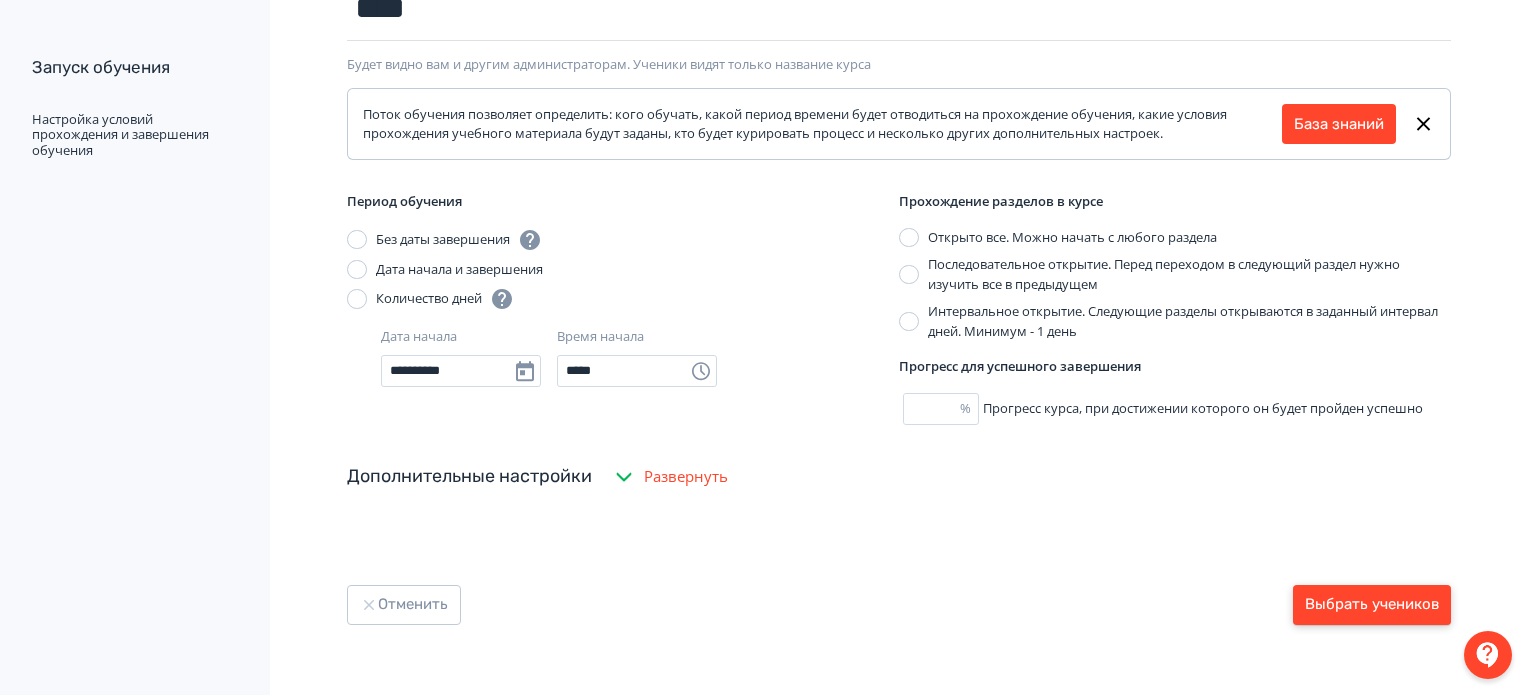 type on "****" 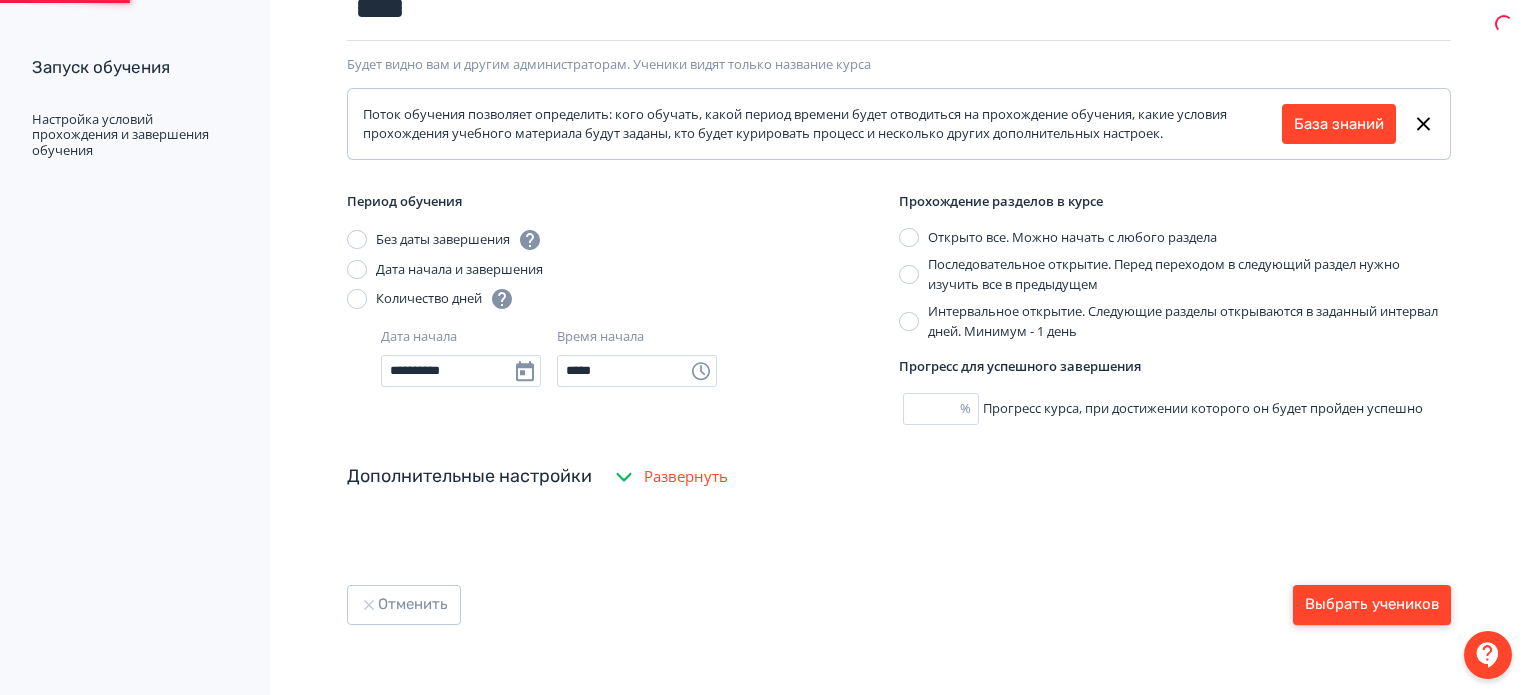 scroll, scrollTop: 0, scrollLeft: 0, axis: both 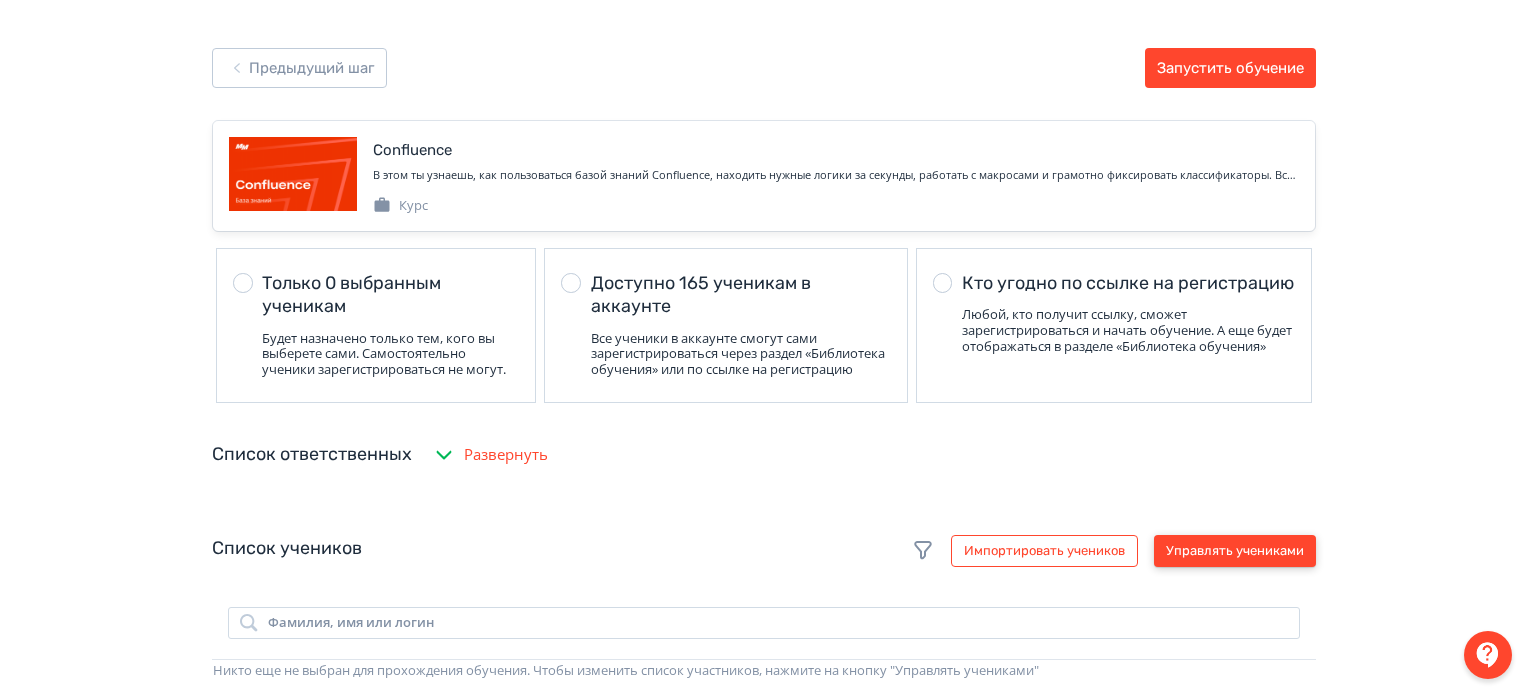 click on "Управлять учениками" at bounding box center [1235, 551] 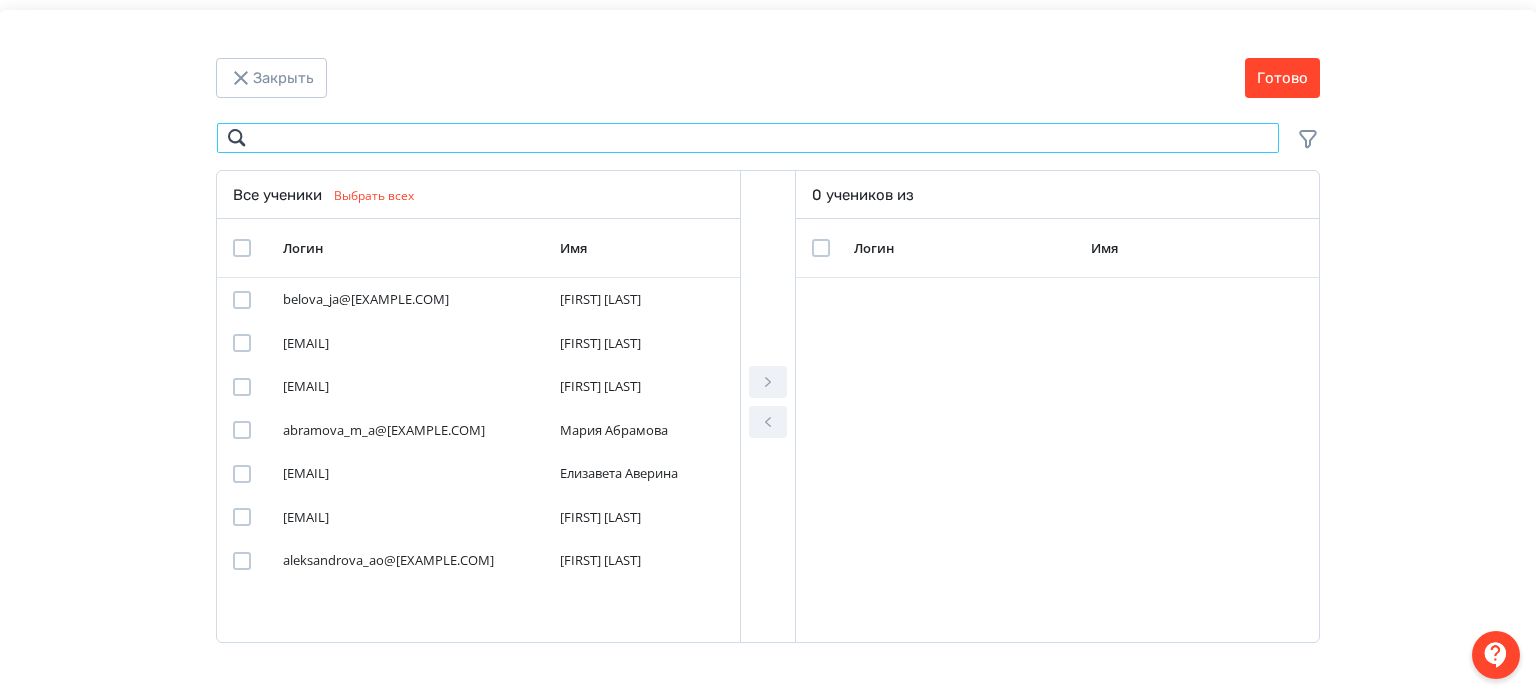 click at bounding box center (748, 138) 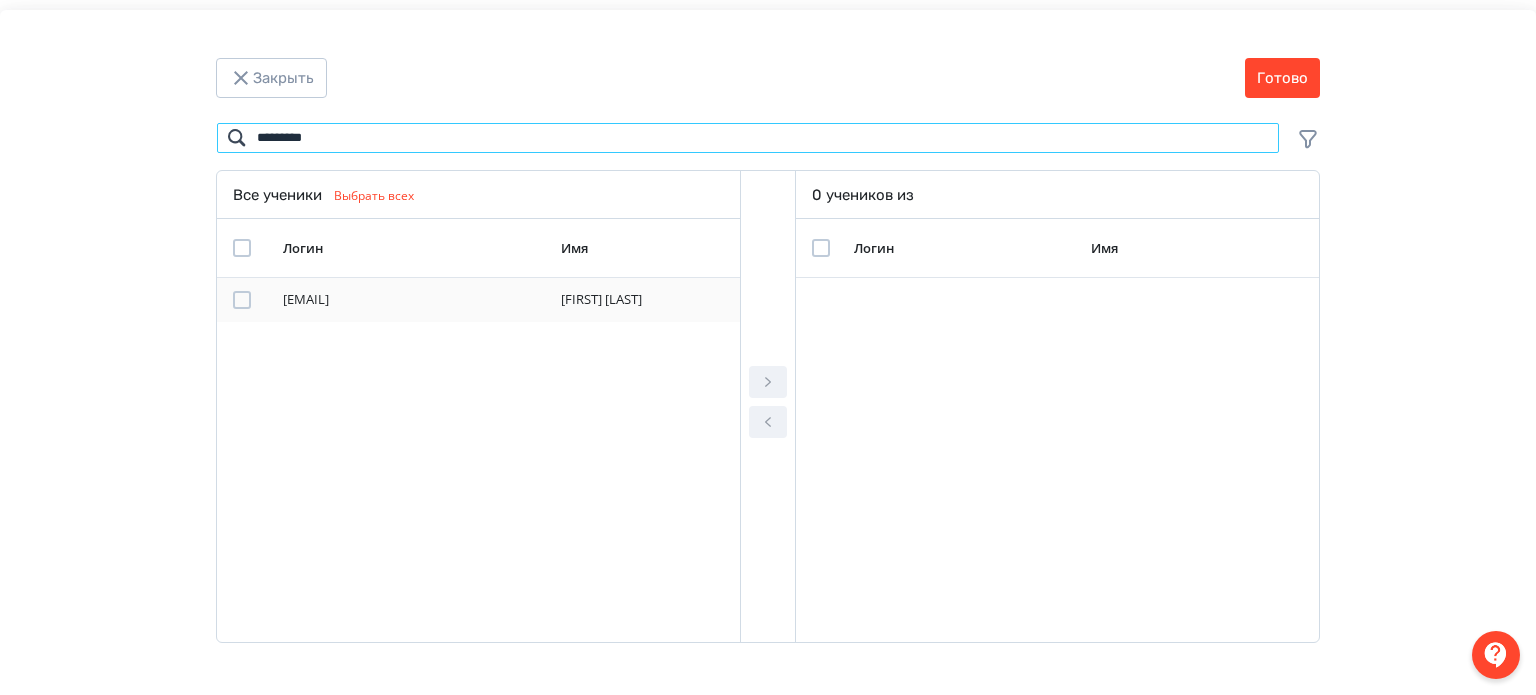 type on "*********" 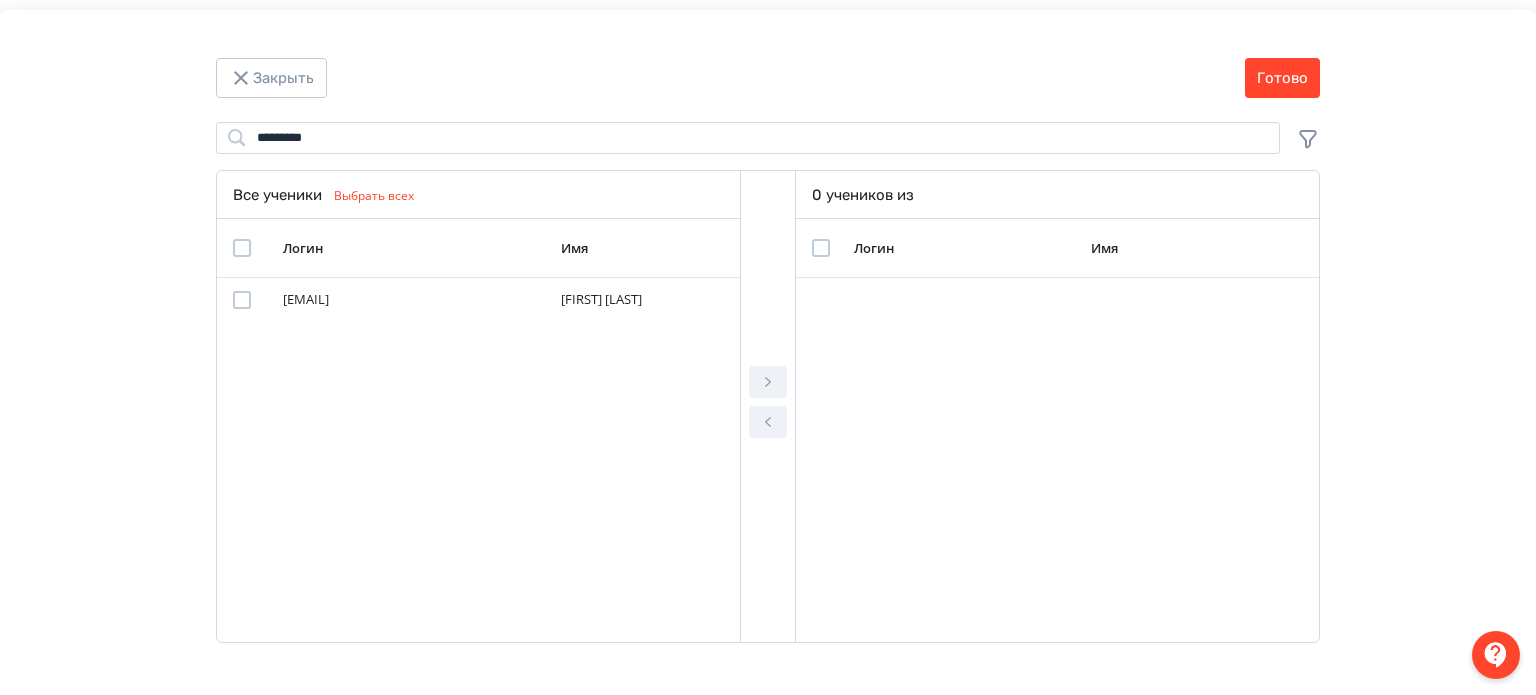 drag, startPoint x: 244, startPoint y: 303, endPoint x: 814, endPoint y: 288, distance: 570.1973 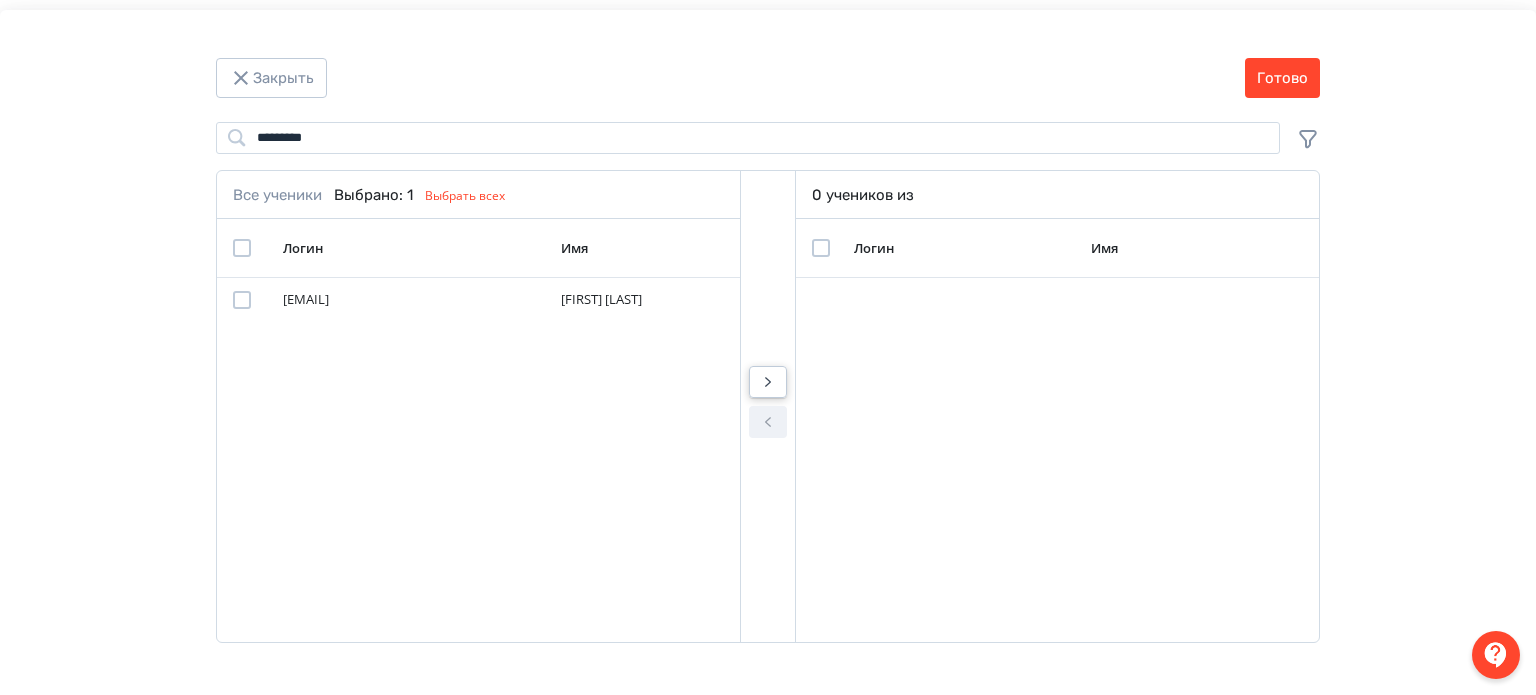 drag, startPoint x: 776, startPoint y: 393, endPoint x: 784, endPoint y: 380, distance: 15.264338 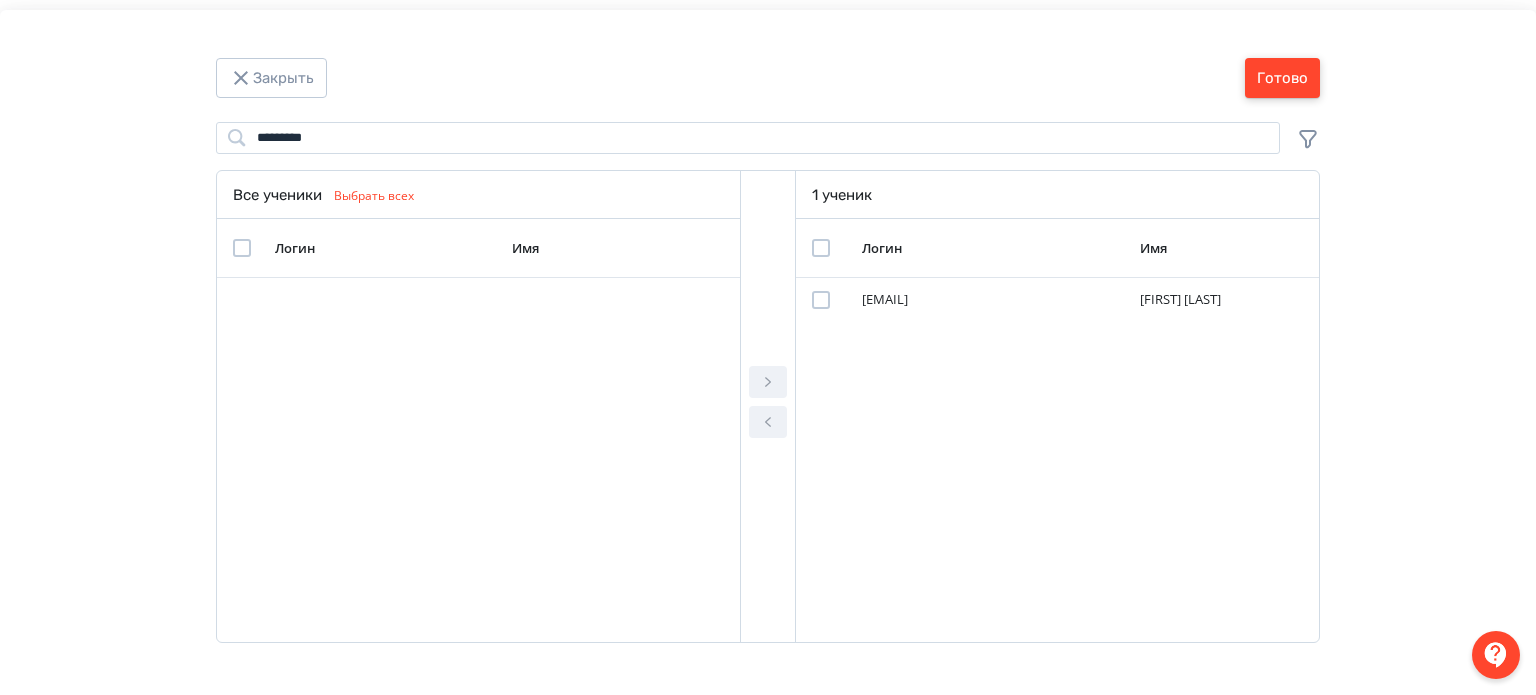 click on "Готово" at bounding box center [1282, 78] 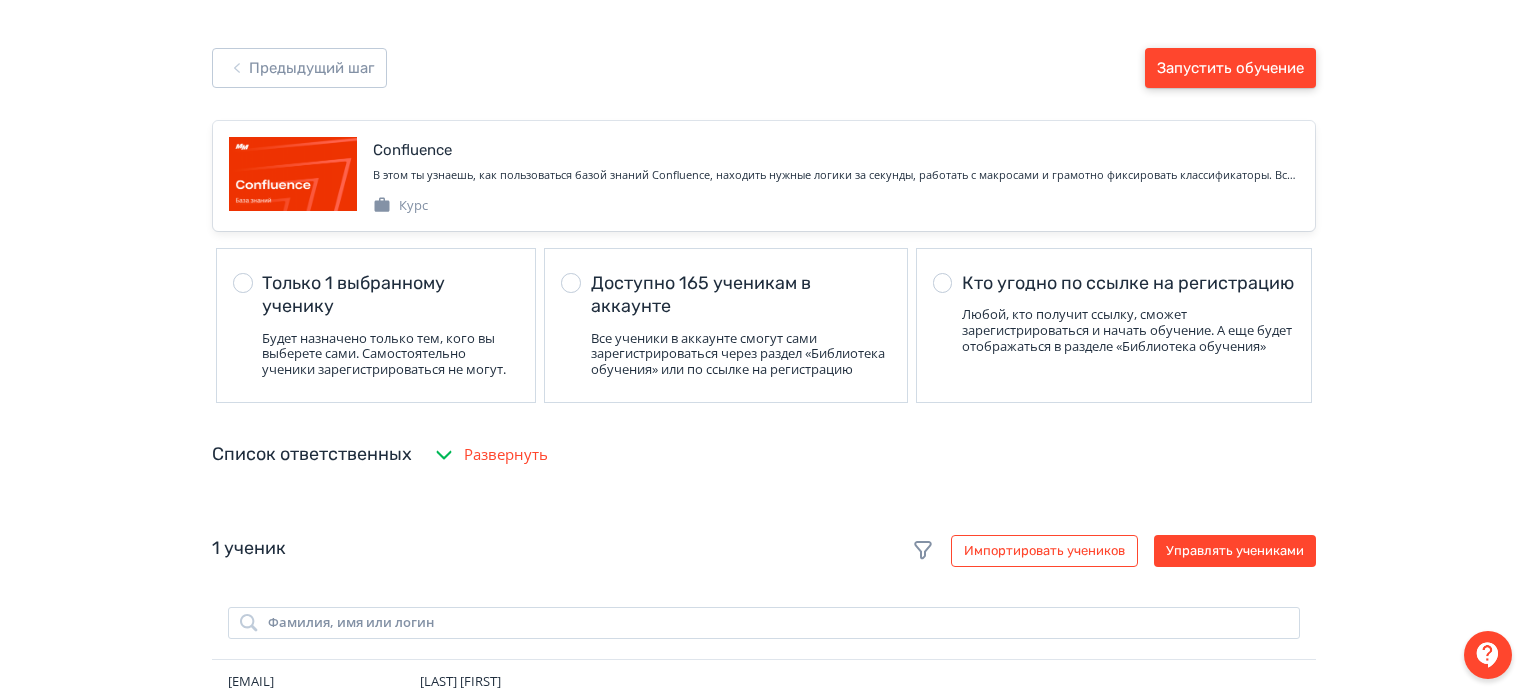 click on "Запустить обучение" at bounding box center (1230, 68) 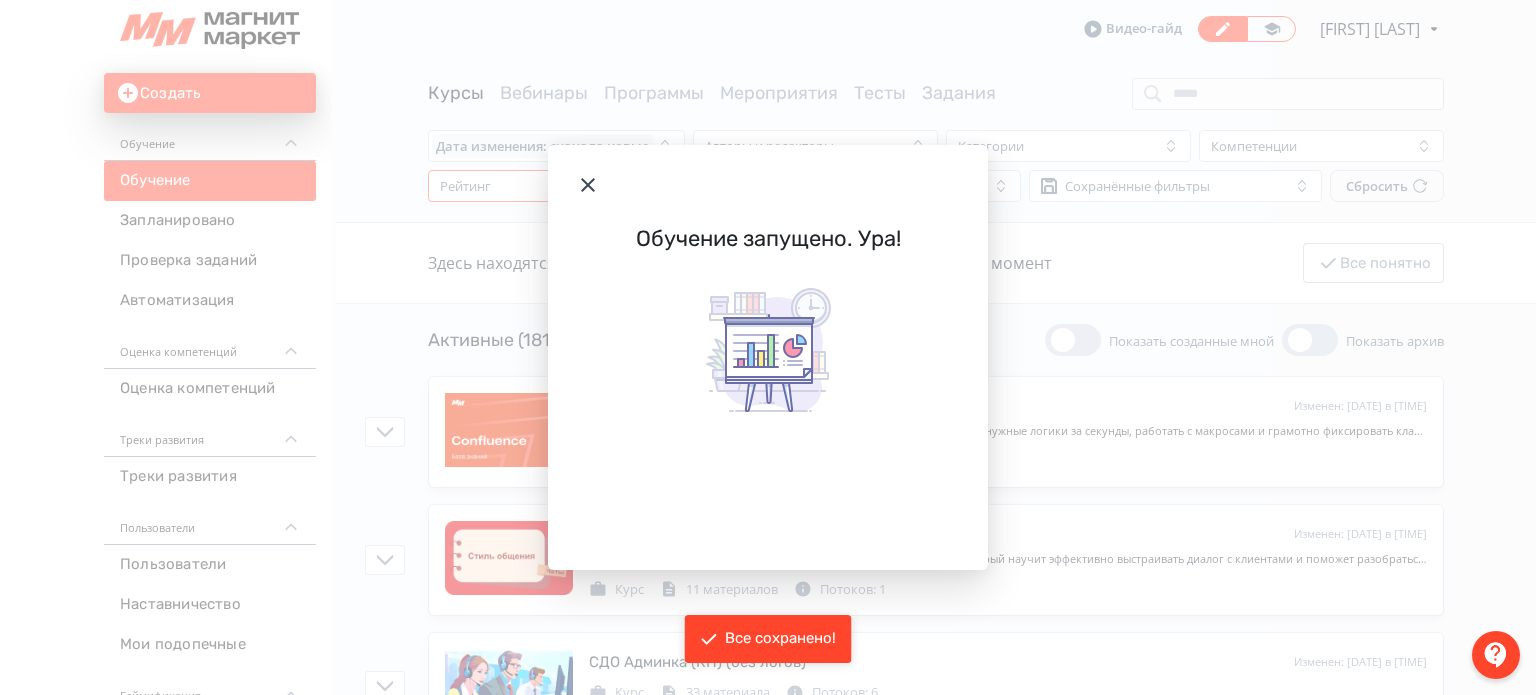 click 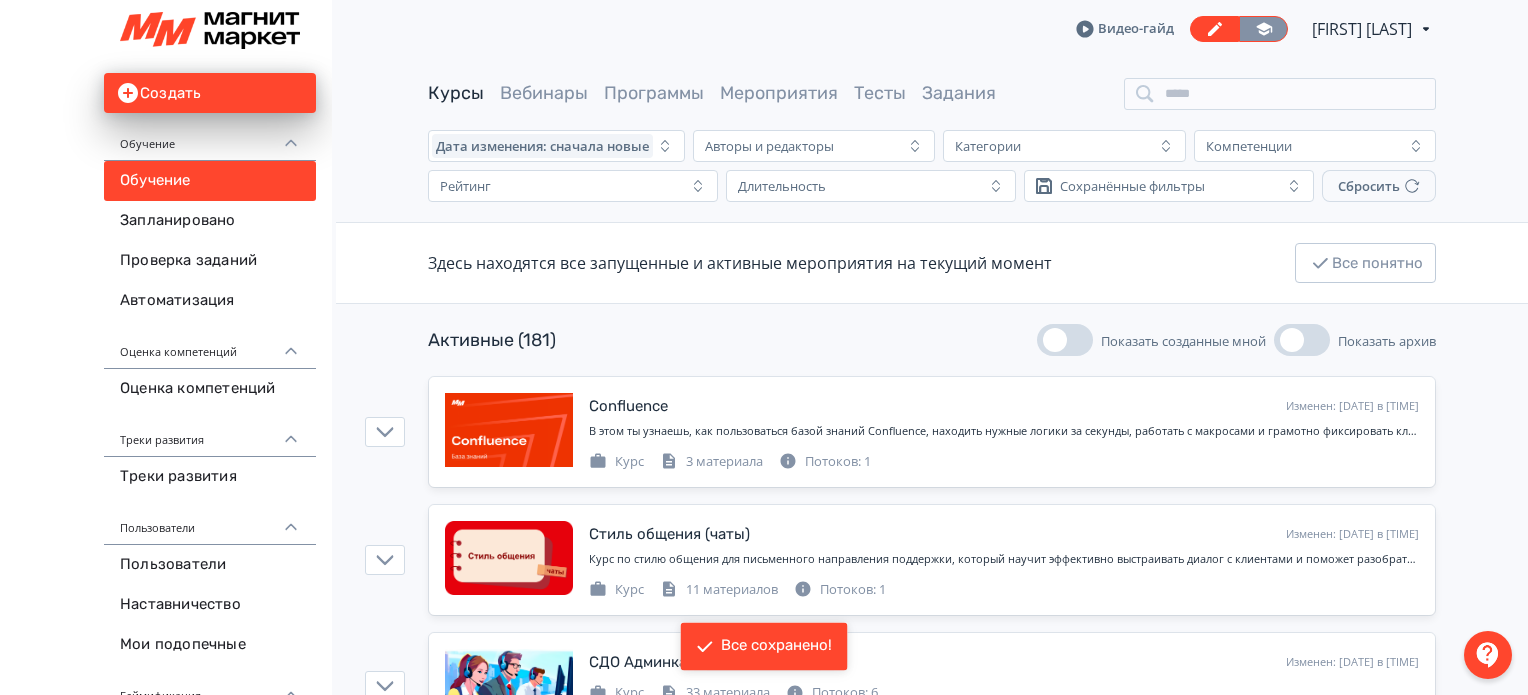 click at bounding box center [1263, 29] 